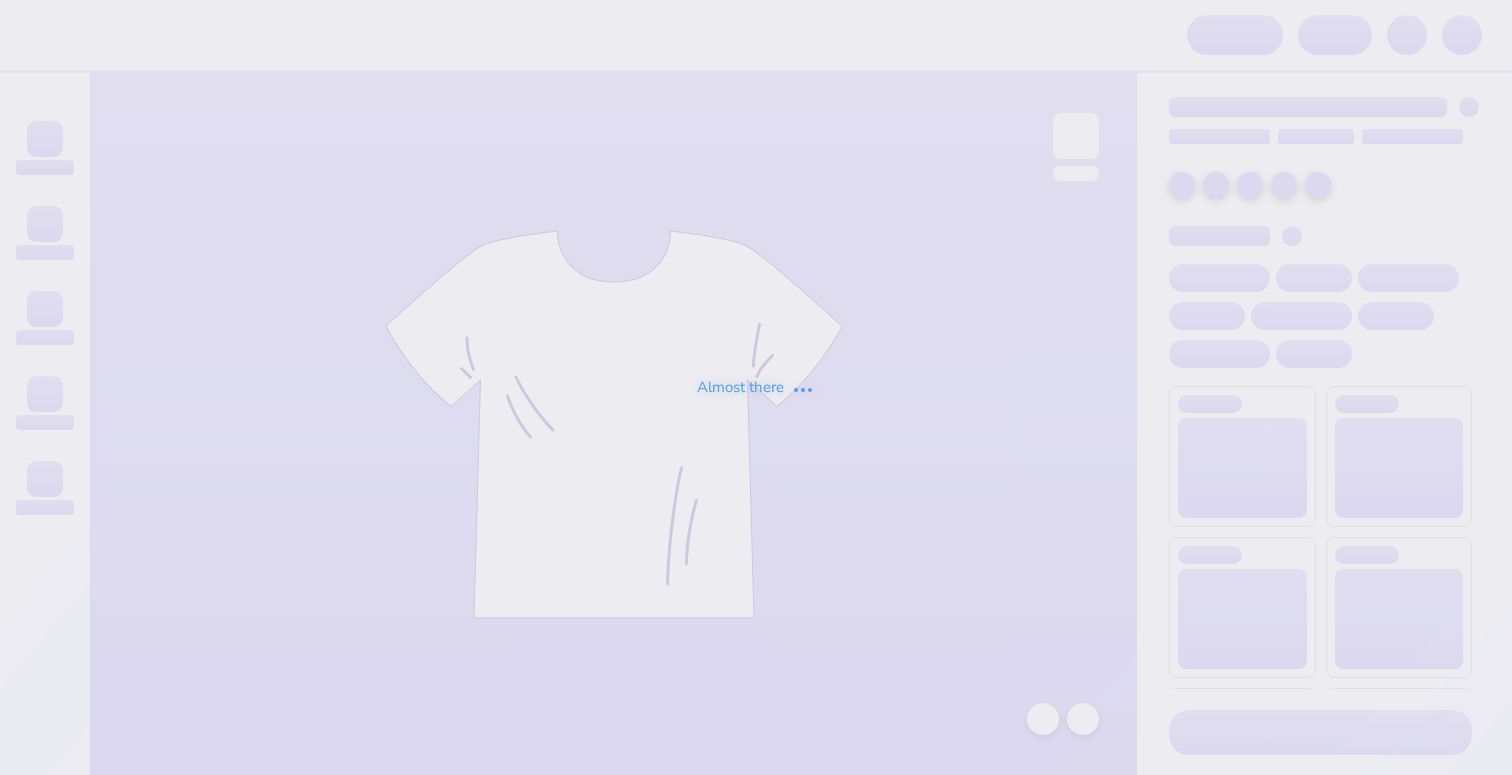 scroll, scrollTop: 0, scrollLeft: 0, axis: both 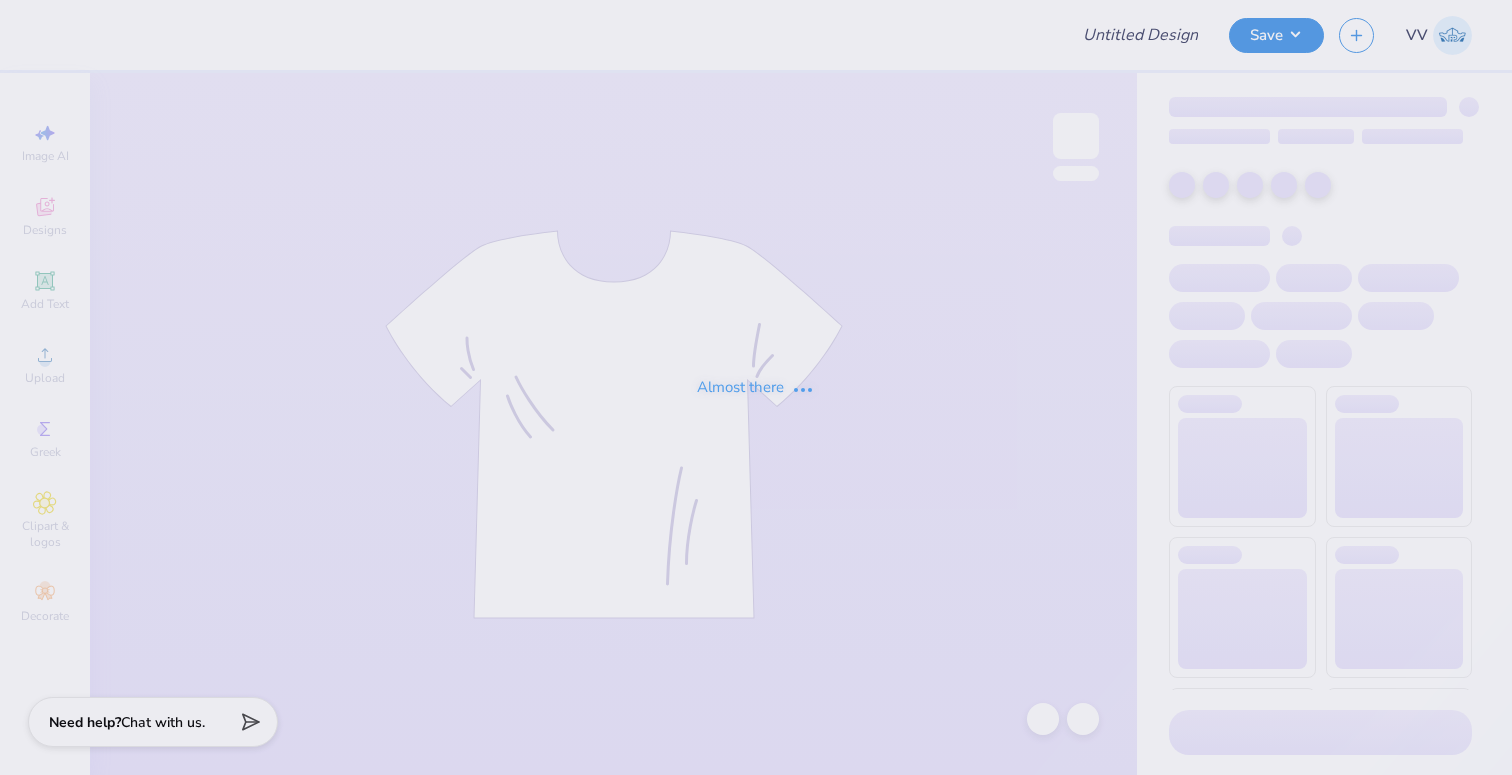 type on "Guys Side Shirt 2025" 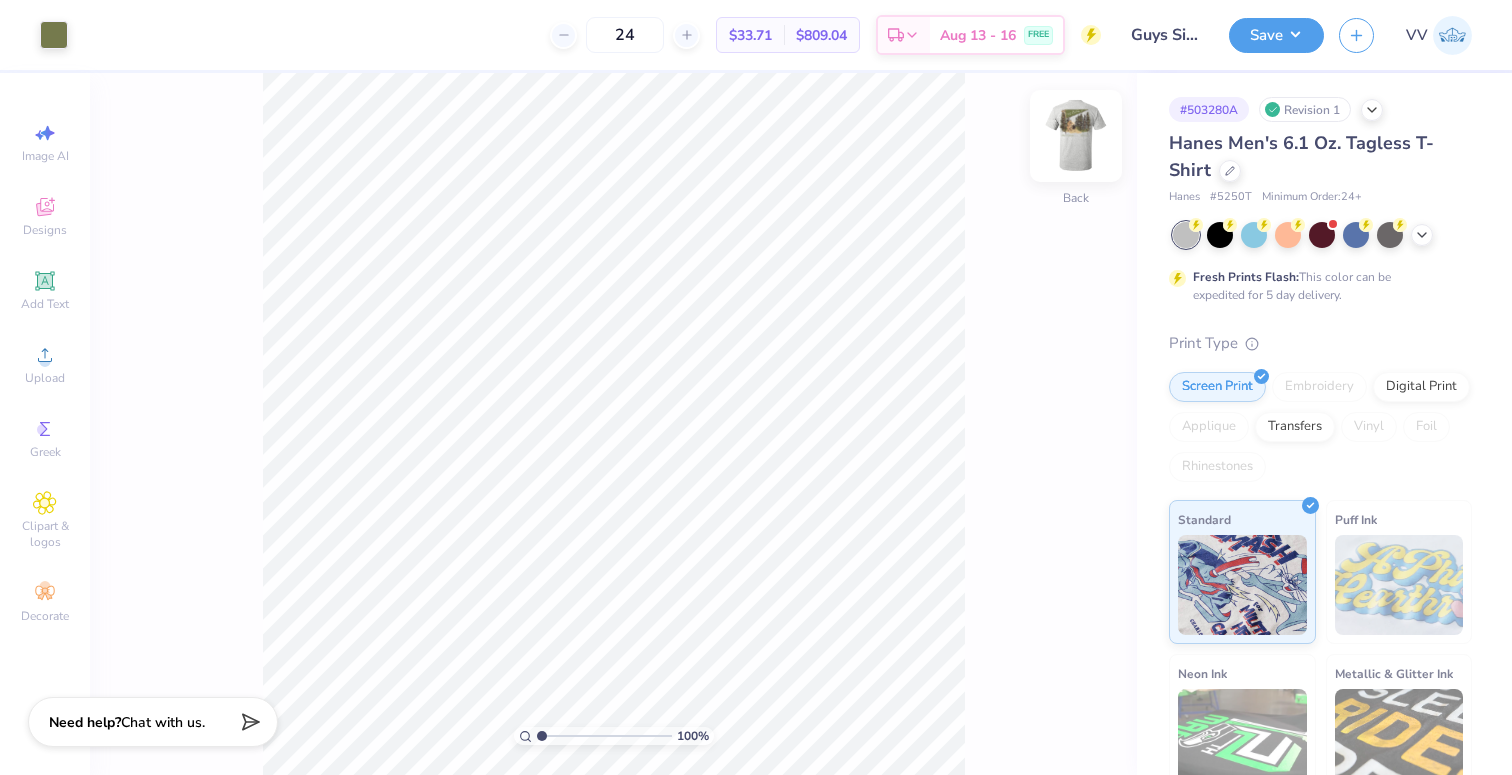 click at bounding box center (1076, 136) 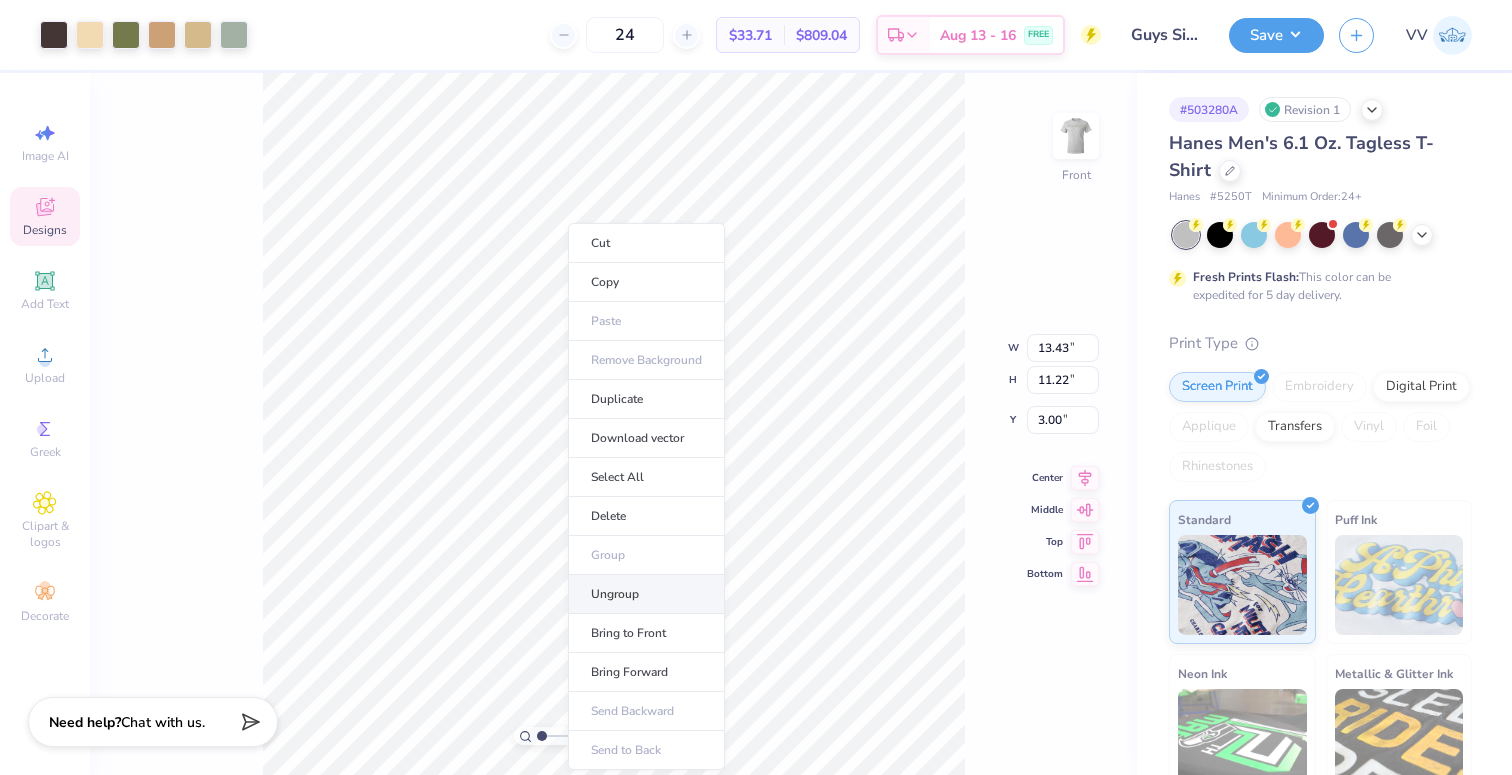 click on "Ungroup" at bounding box center (646, 594) 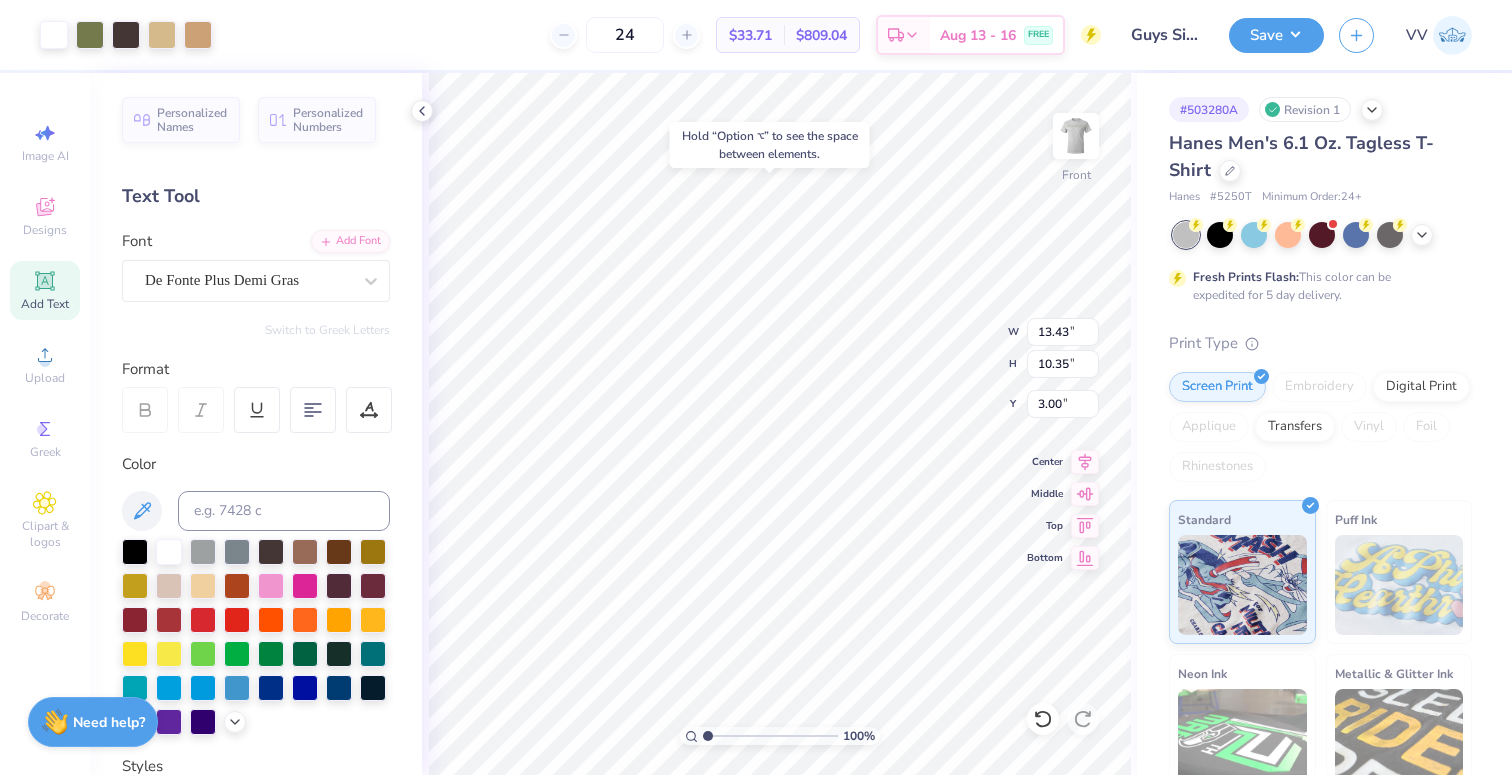 type on "10.35" 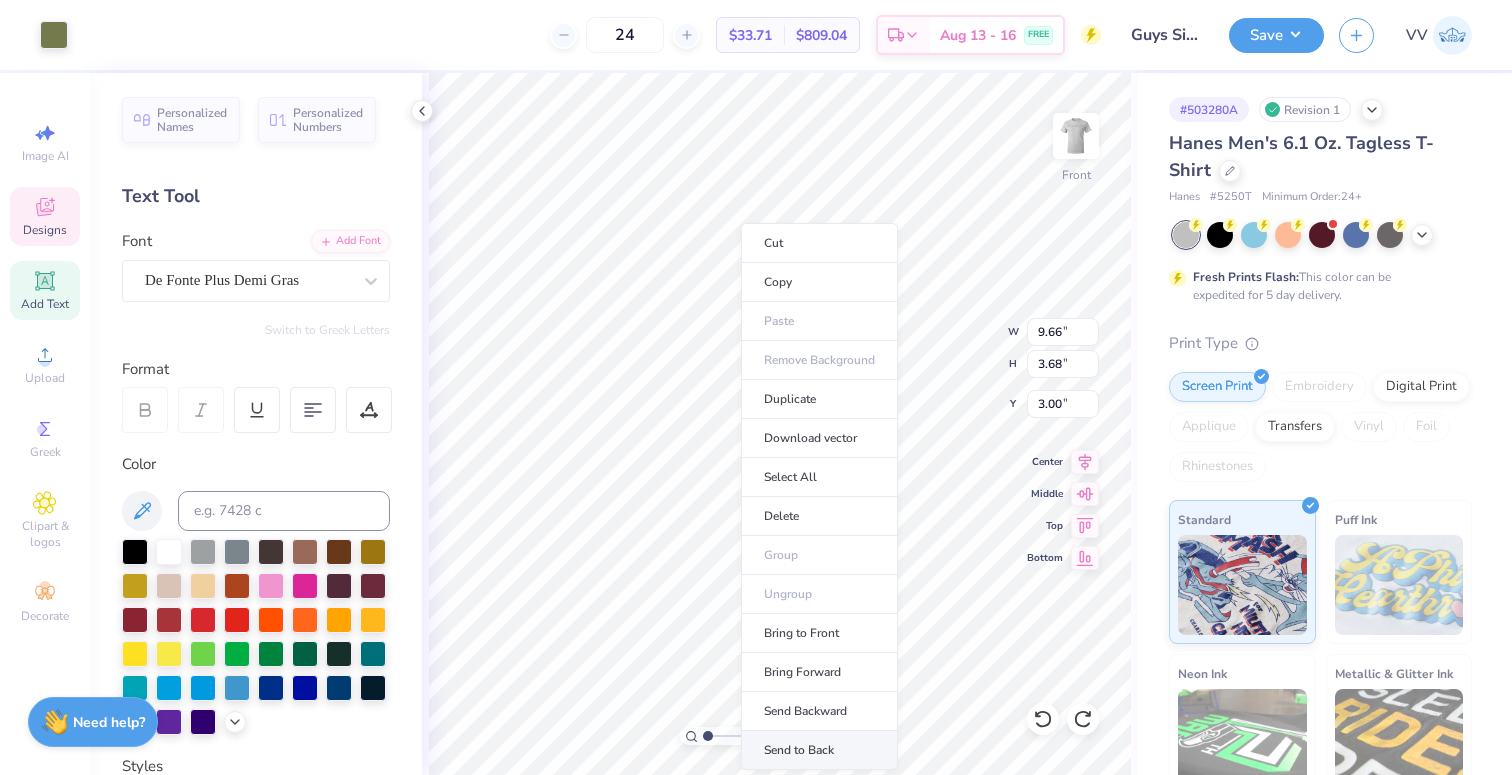 click on "Send to Back" at bounding box center [819, 750] 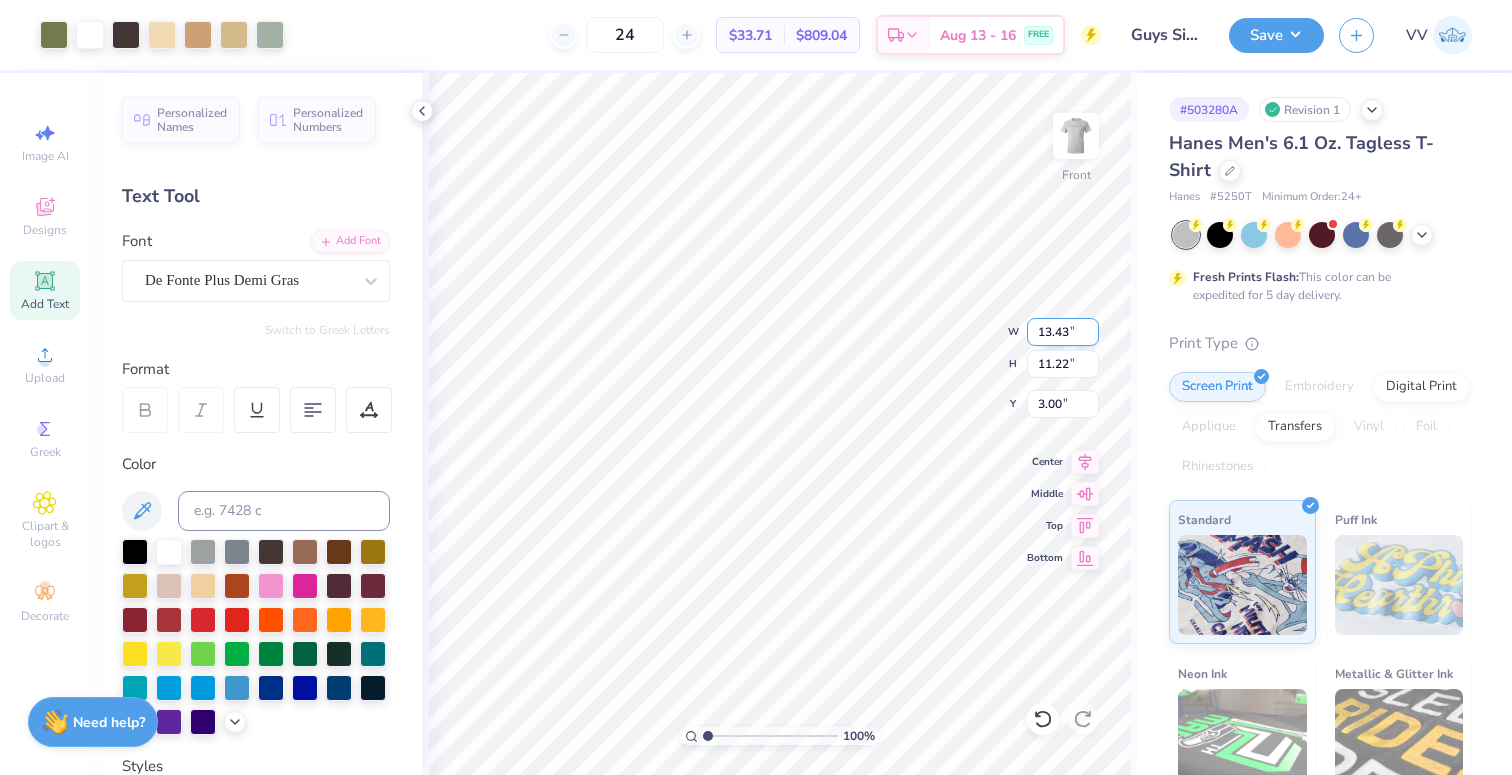 click on "13.43" at bounding box center [1063, 332] 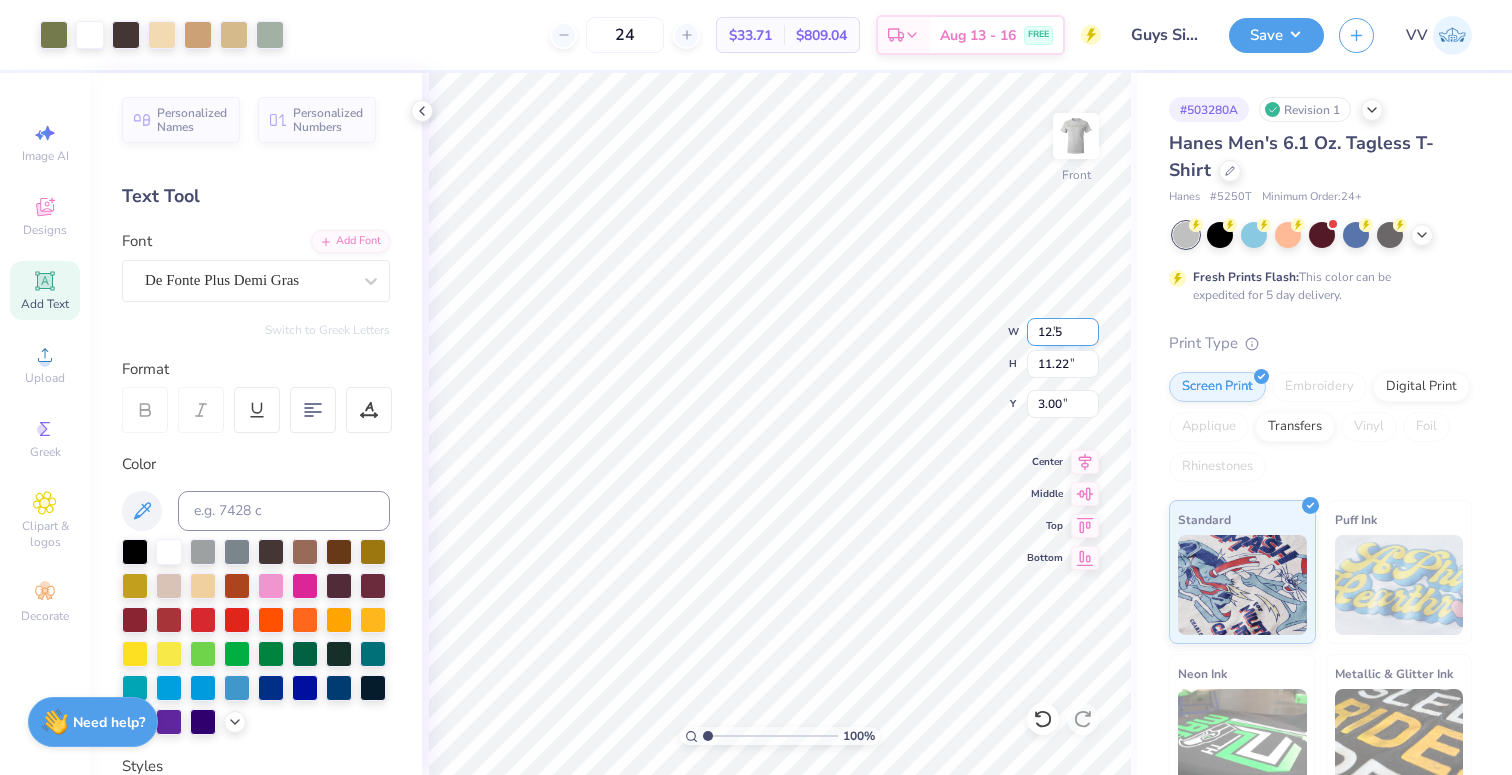 type on "12.50" 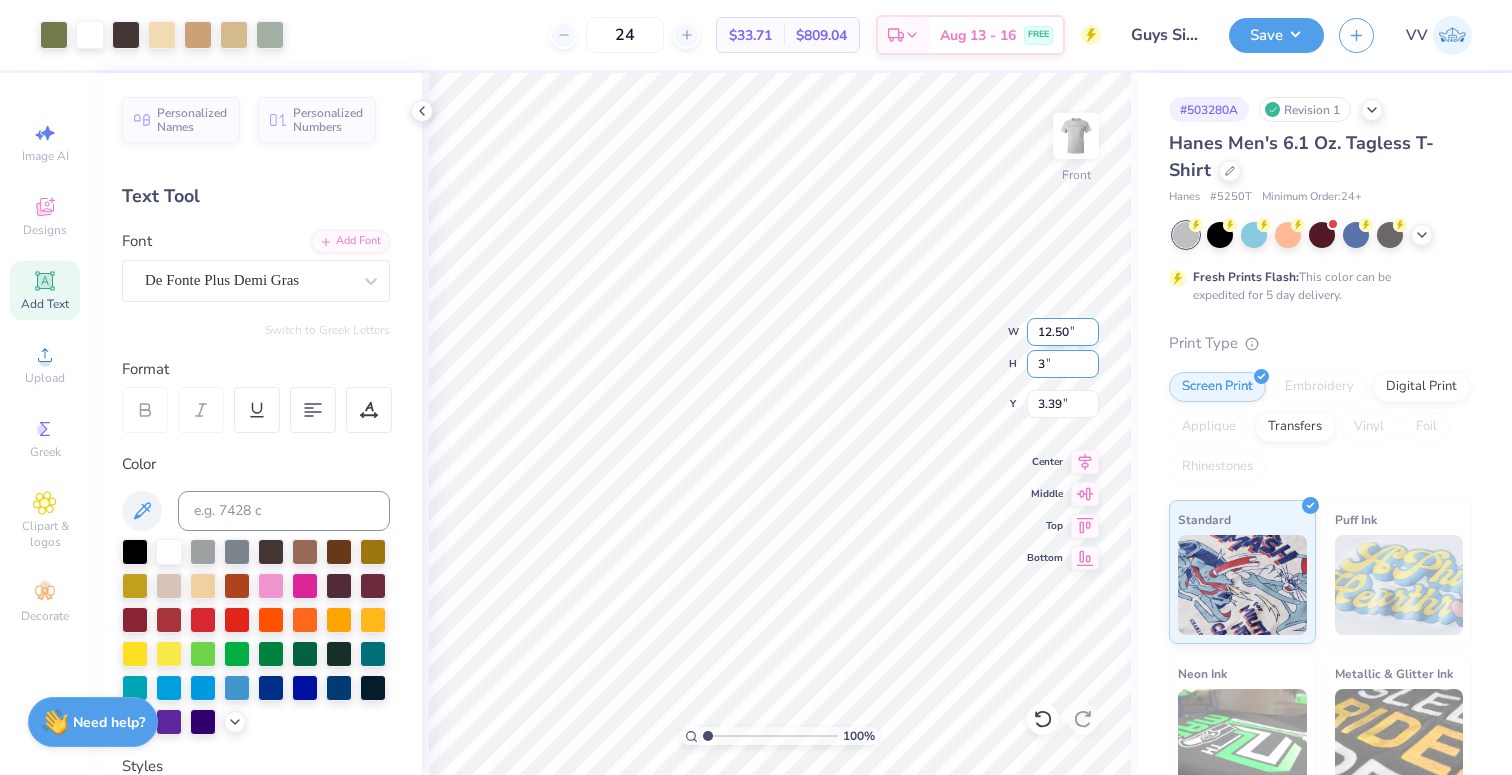 type on "3" 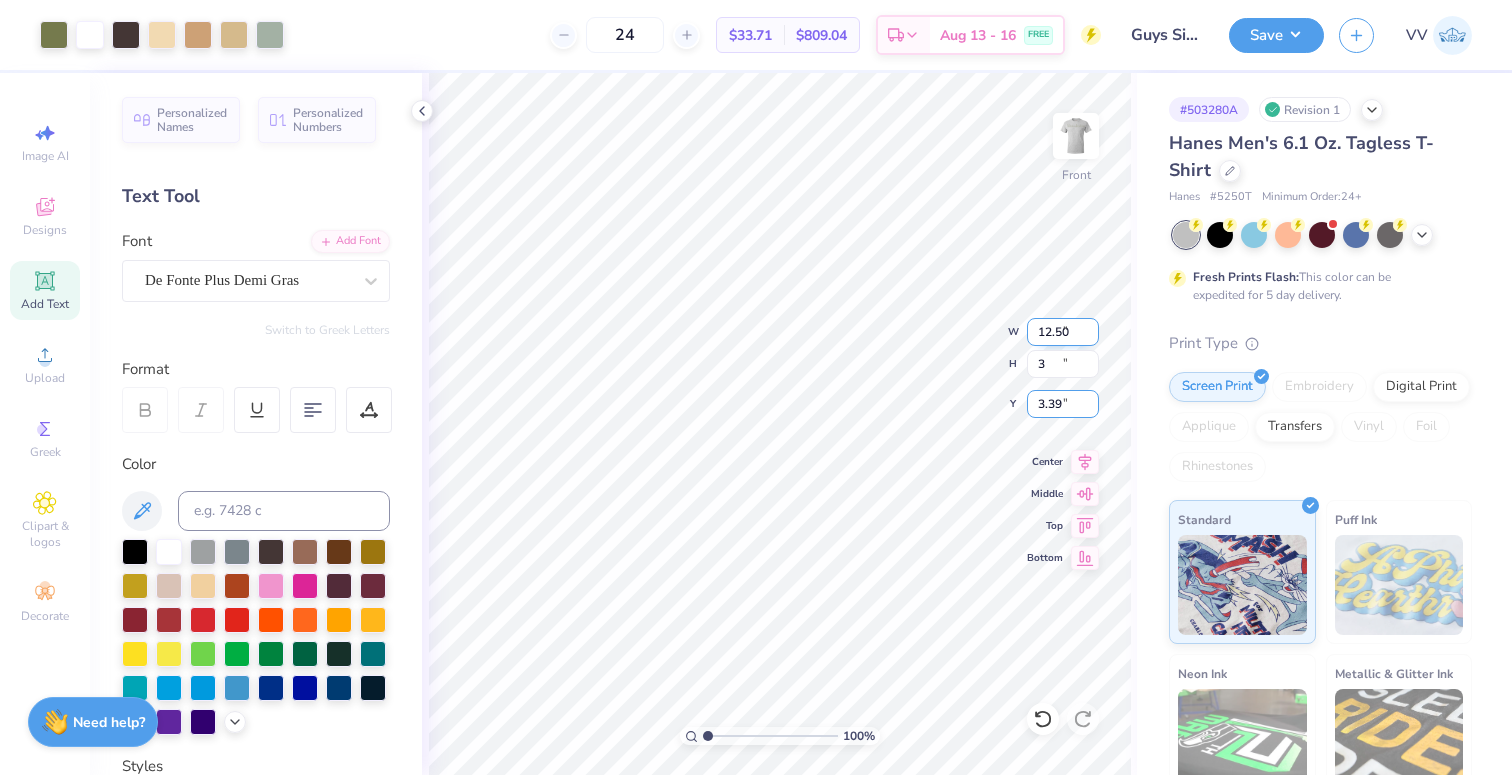 type on "3.59" 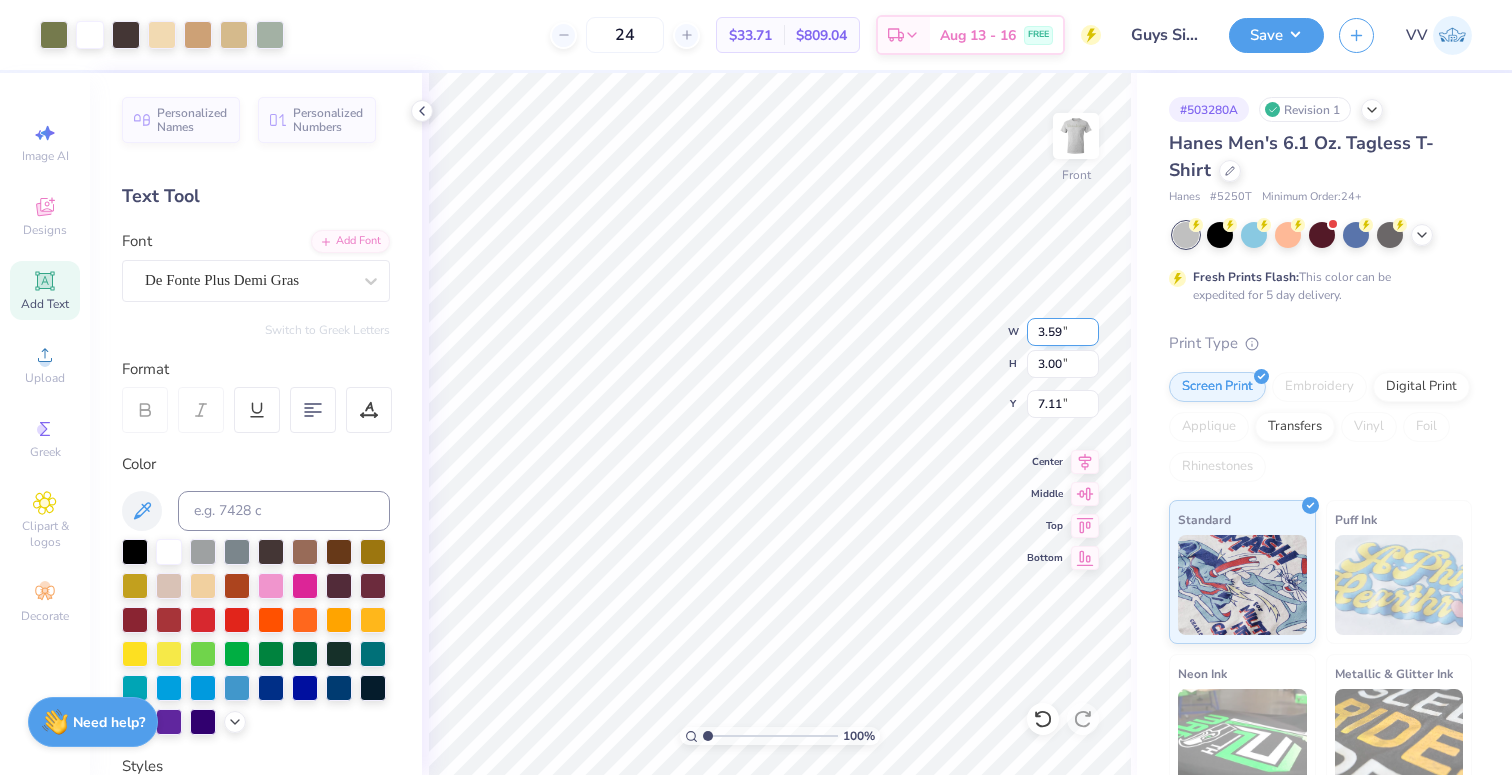 click on "3.59" at bounding box center (1063, 332) 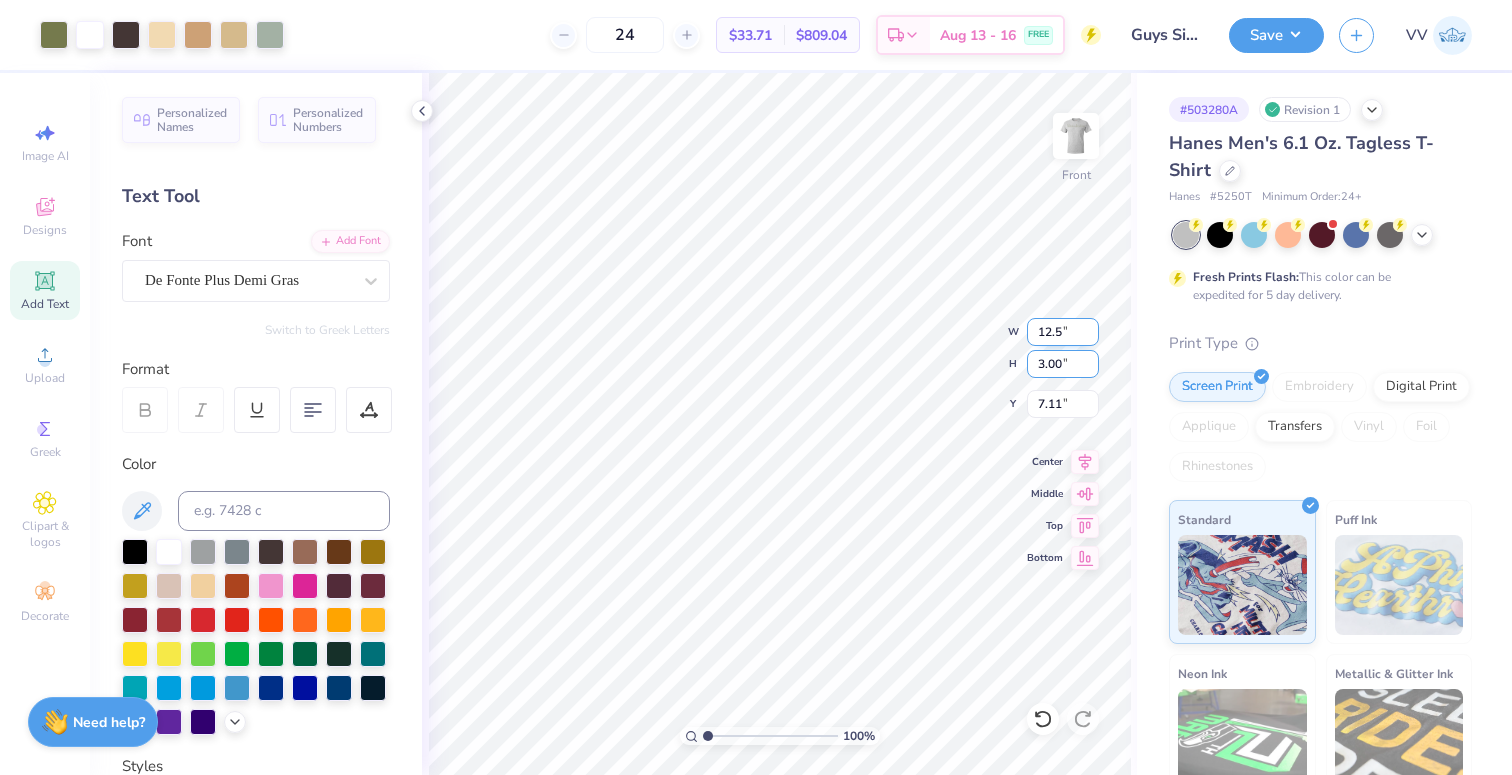 type on "12.50" 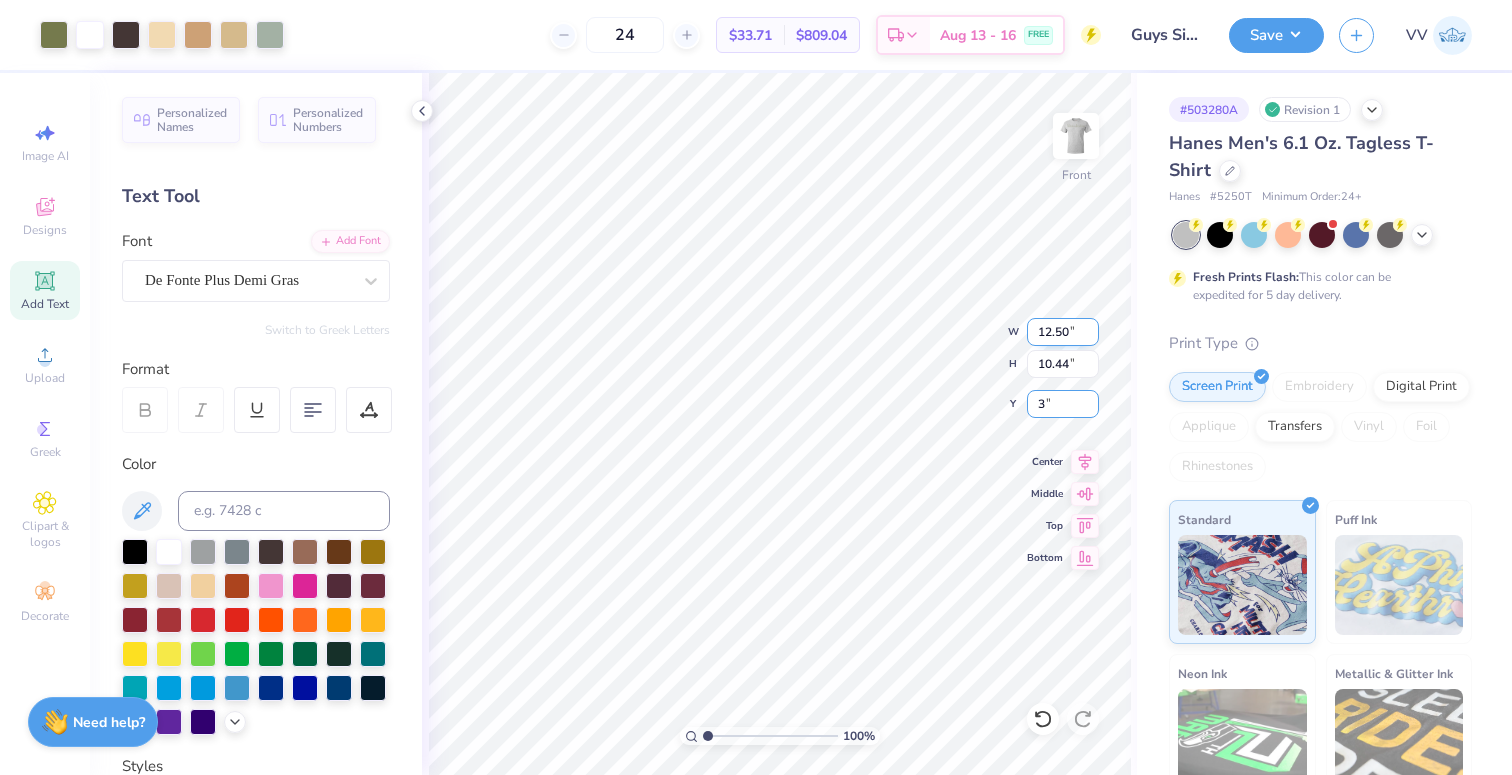 type on "3.00" 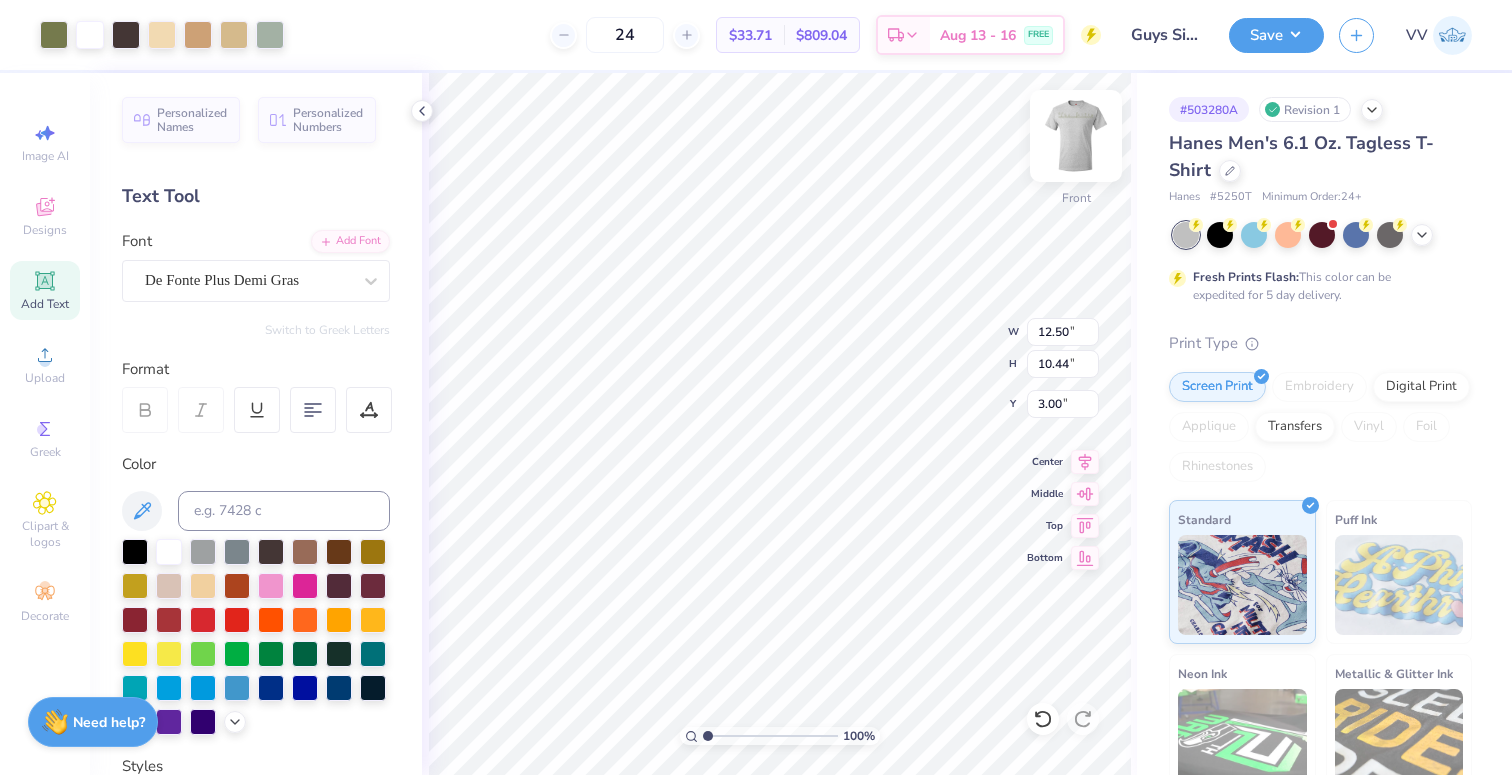 click at bounding box center [1076, 136] 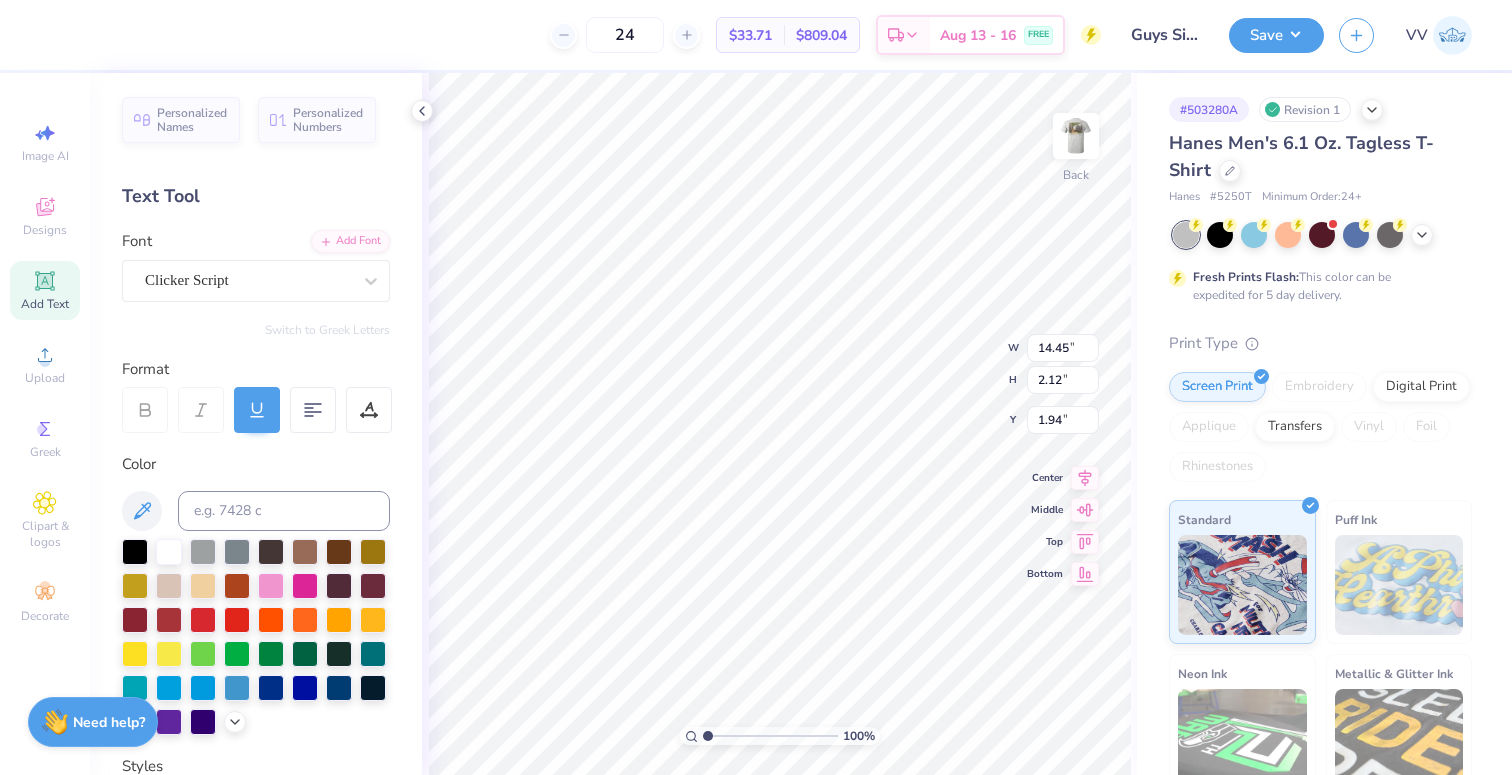 type on "2.73" 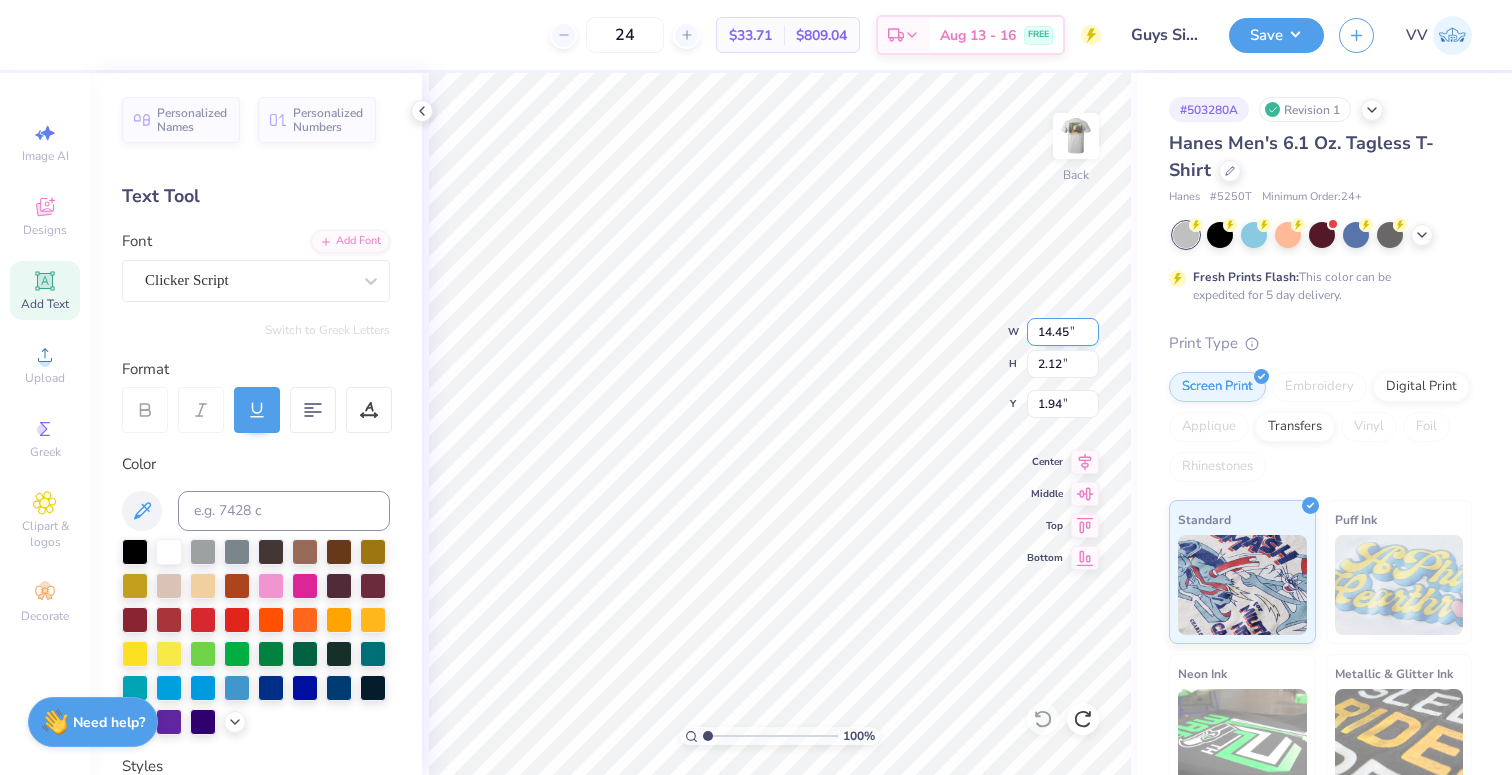 click on "14.45" at bounding box center [1063, 332] 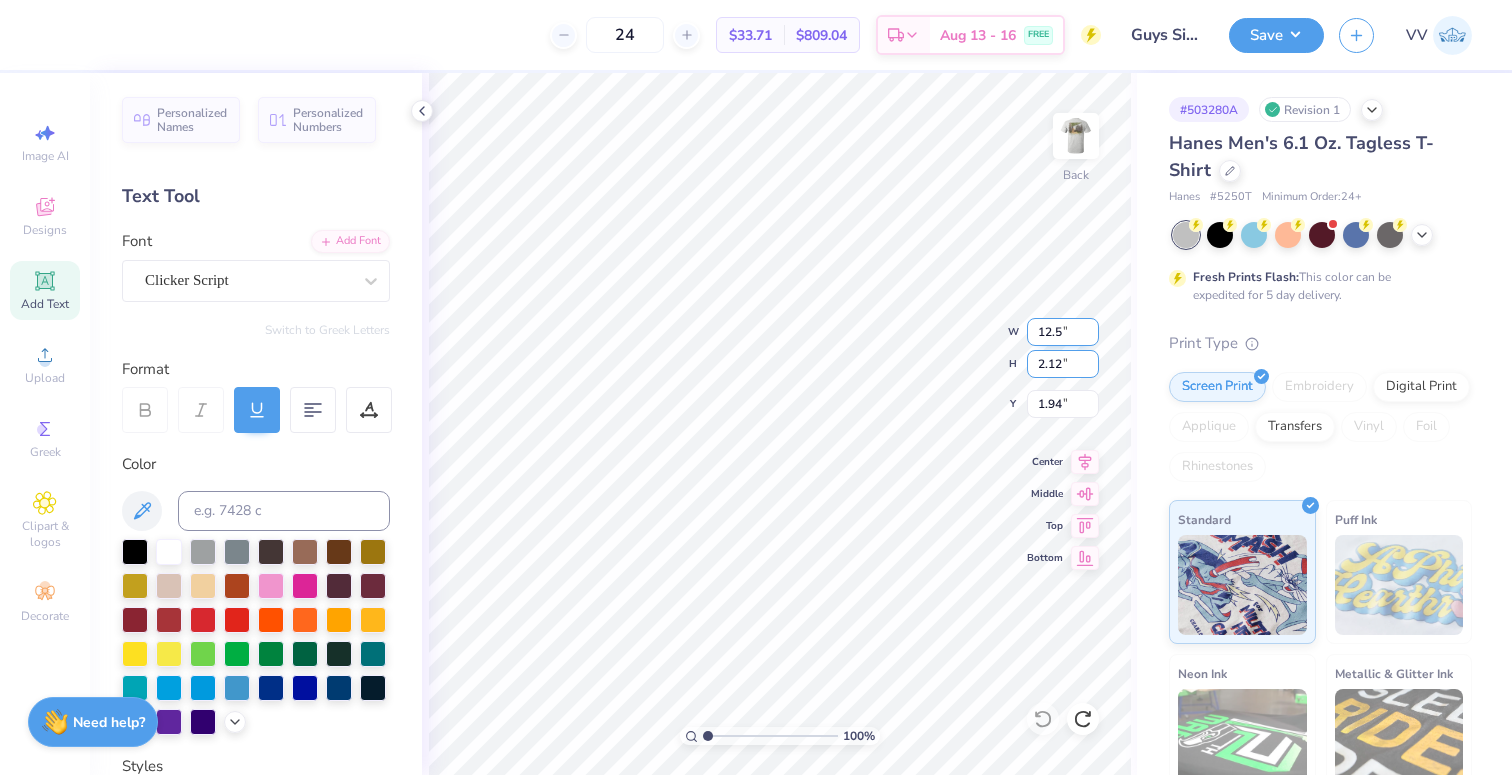 type on "12.50" 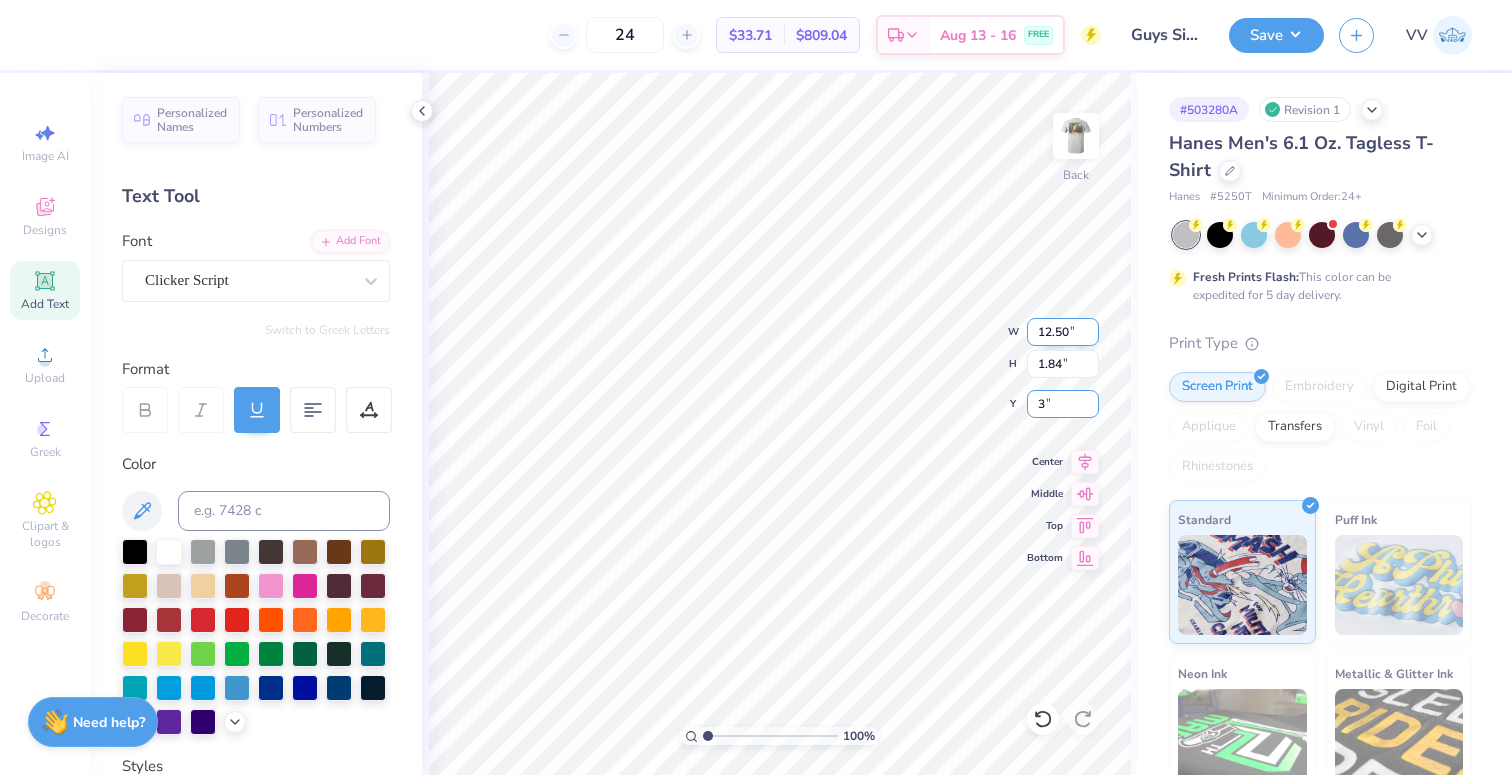 type on "3.00" 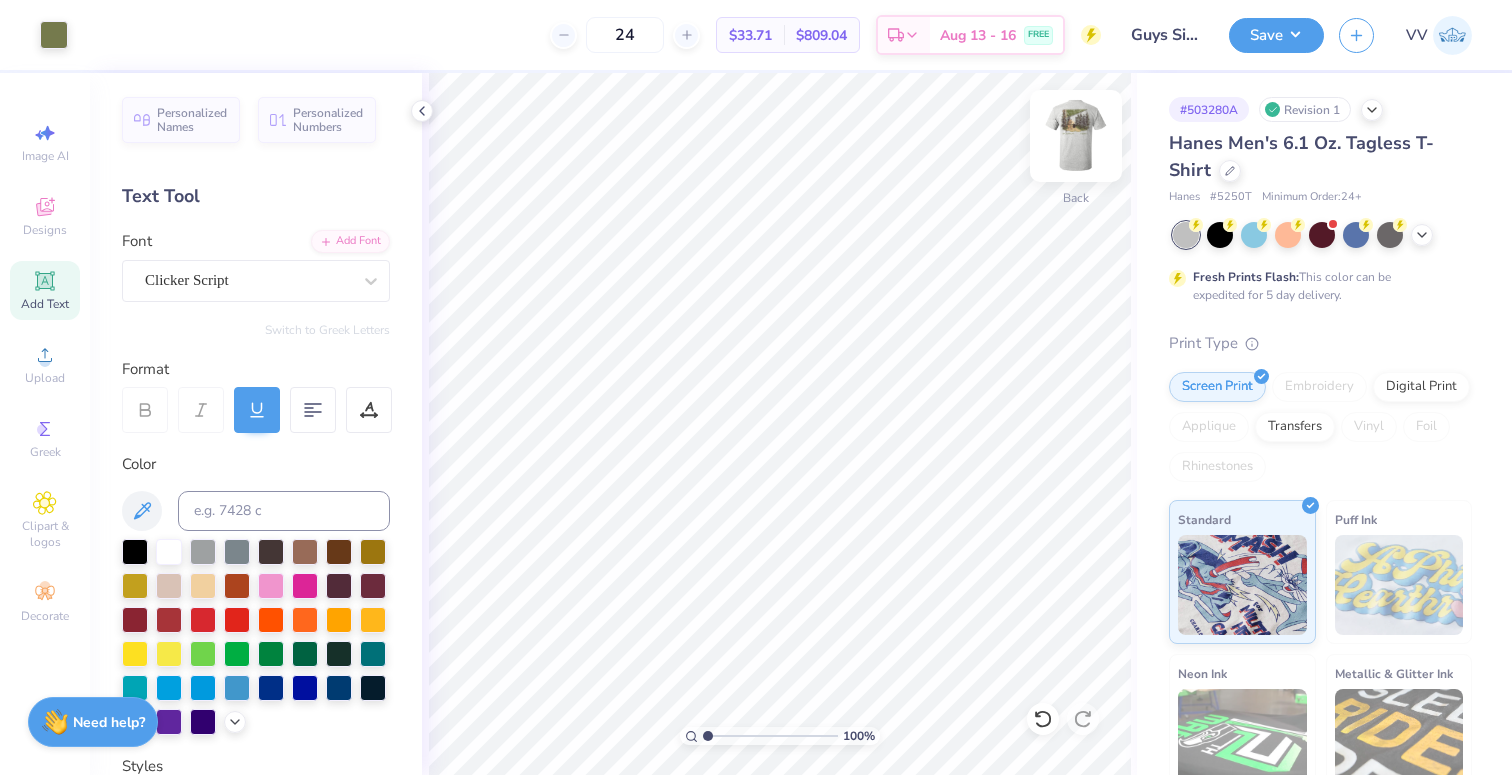 click at bounding box center (1076, 136) 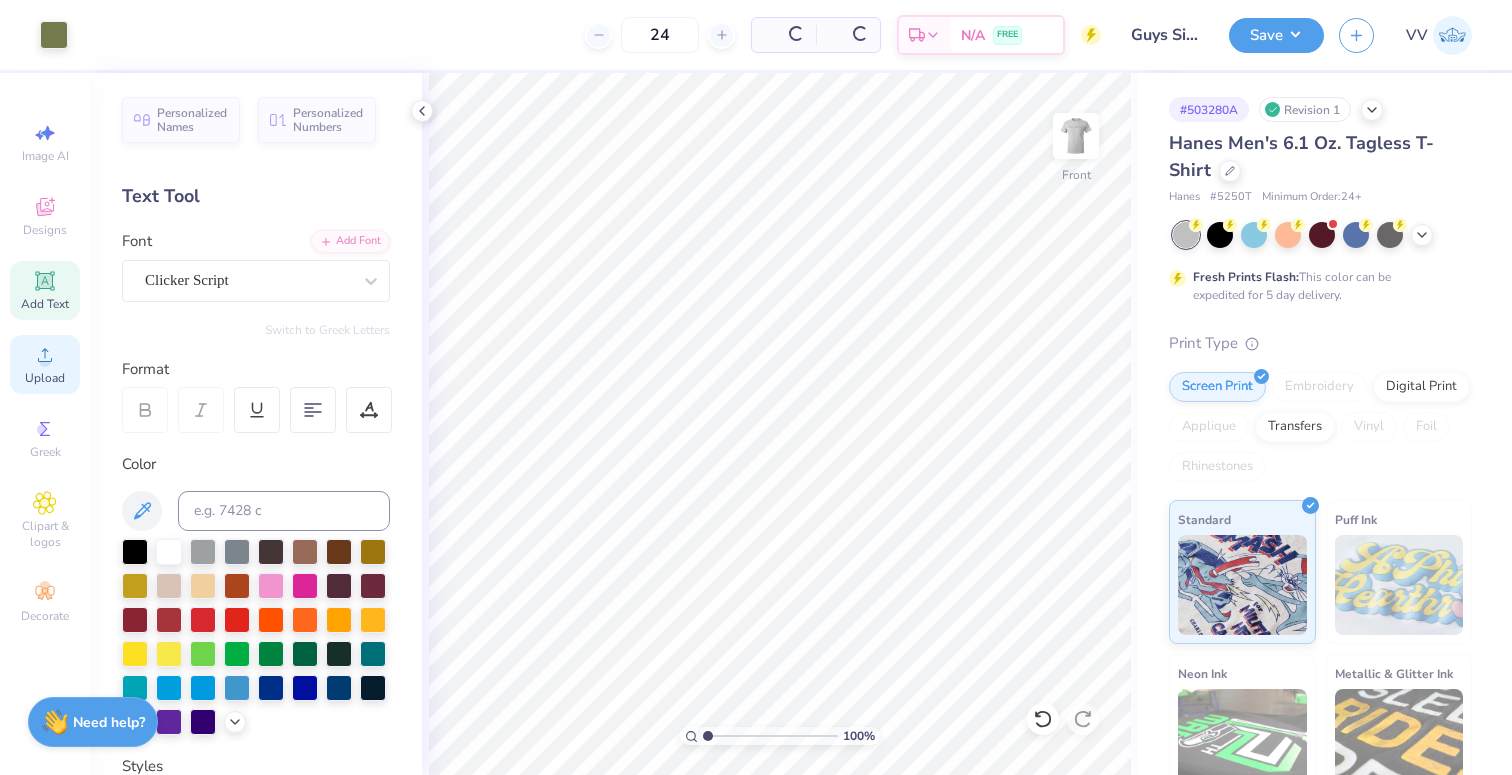 click on "Upload" at bounding box center [45, 378] 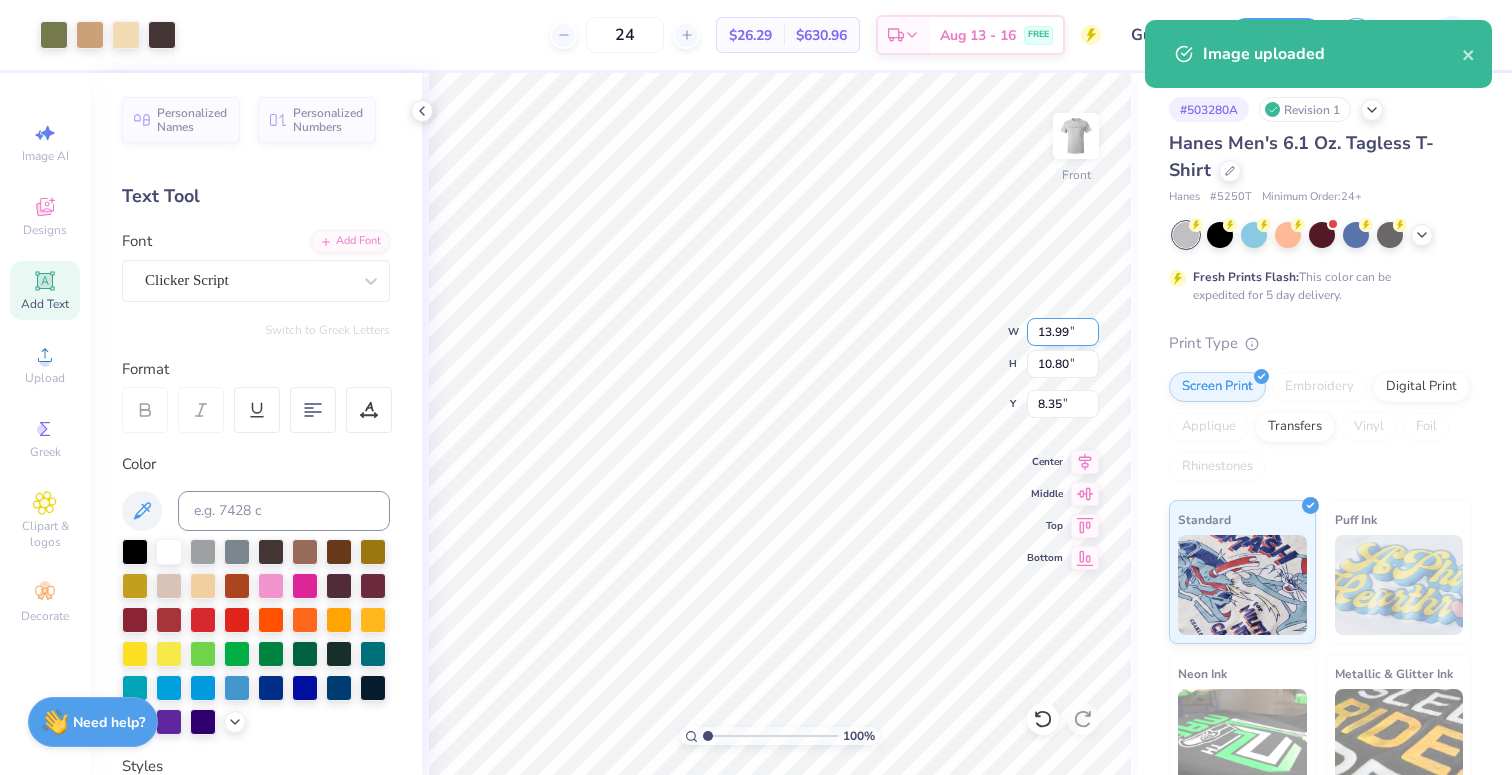 click on "13.99" at bounding box center (1063, 332) 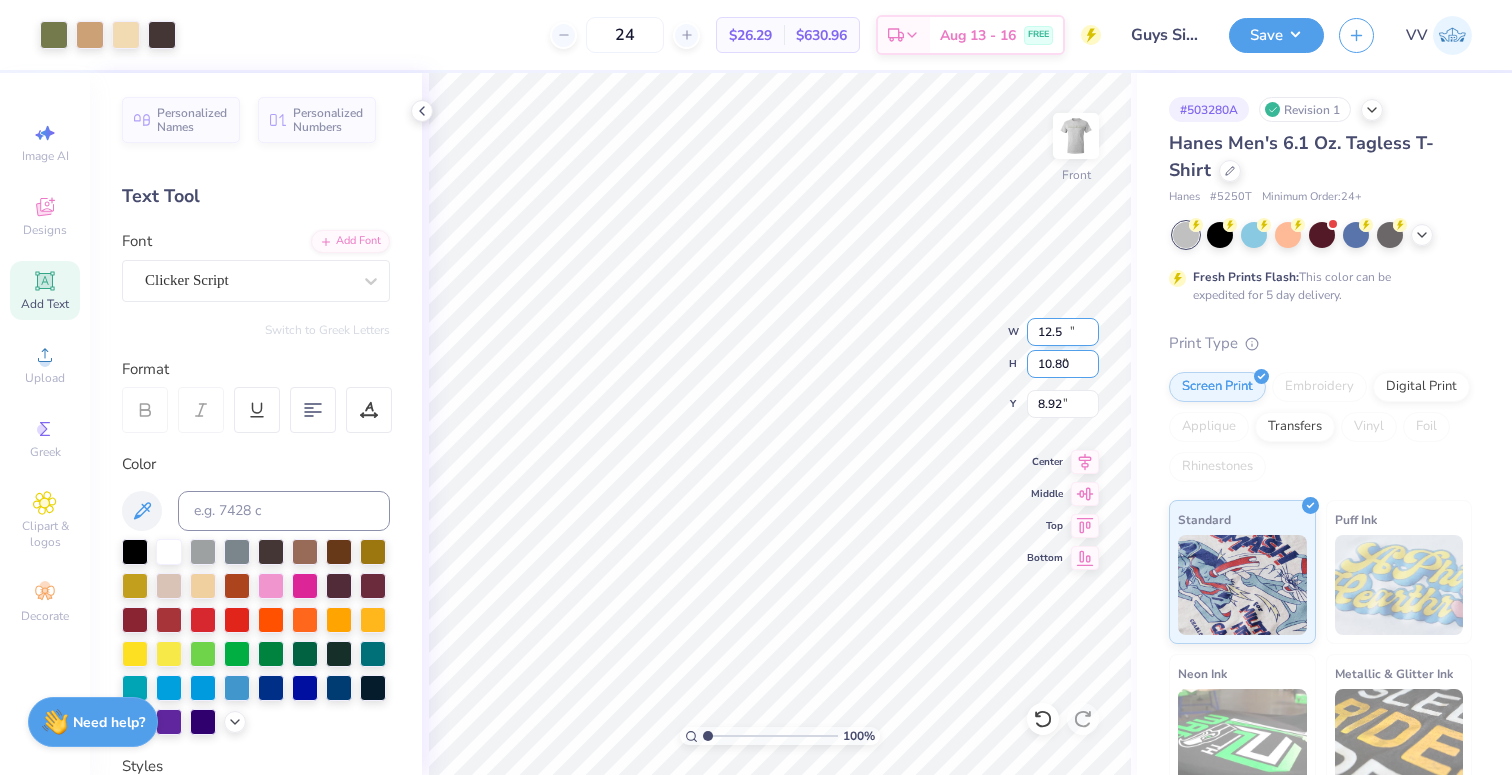 type on "12.50" 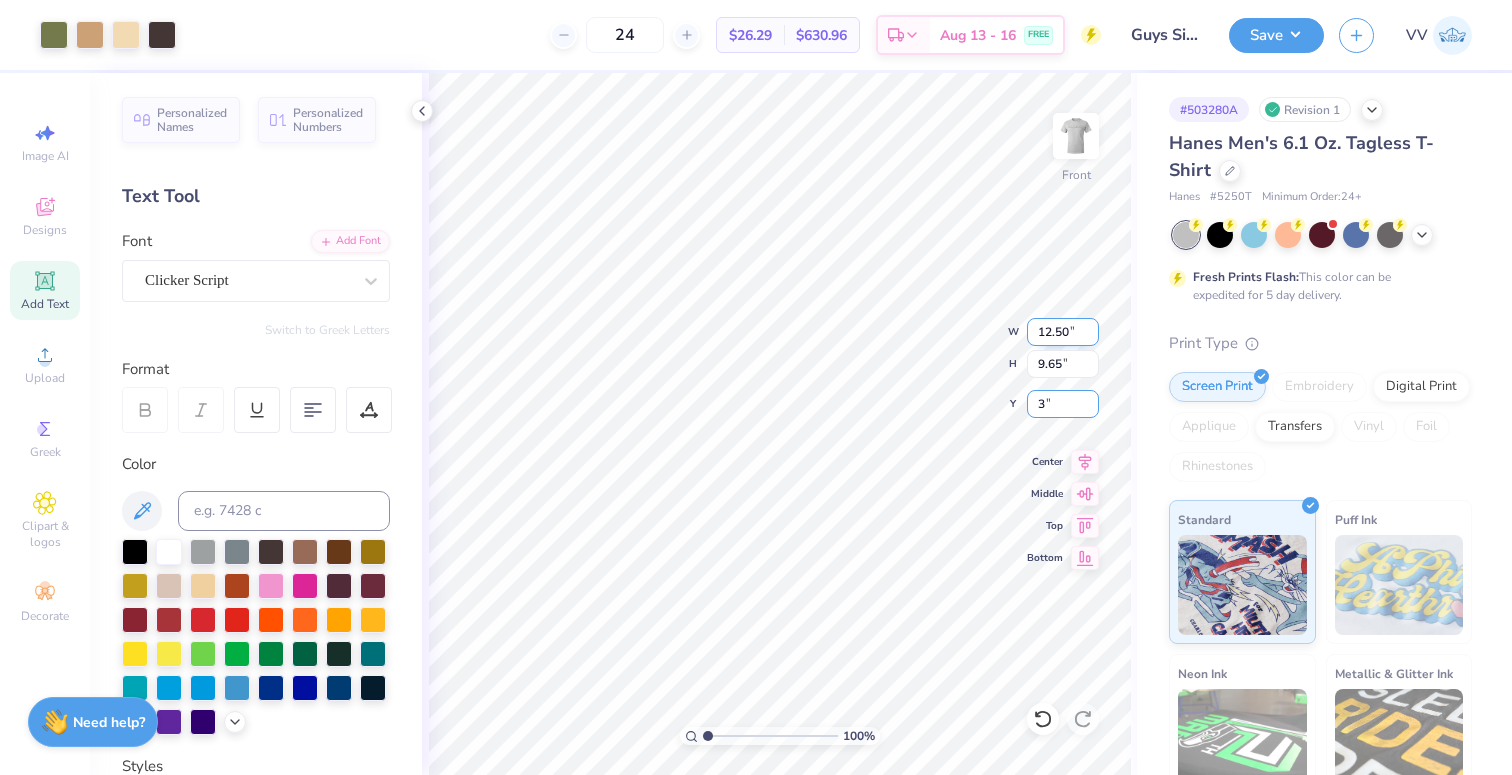 type on "3.00" 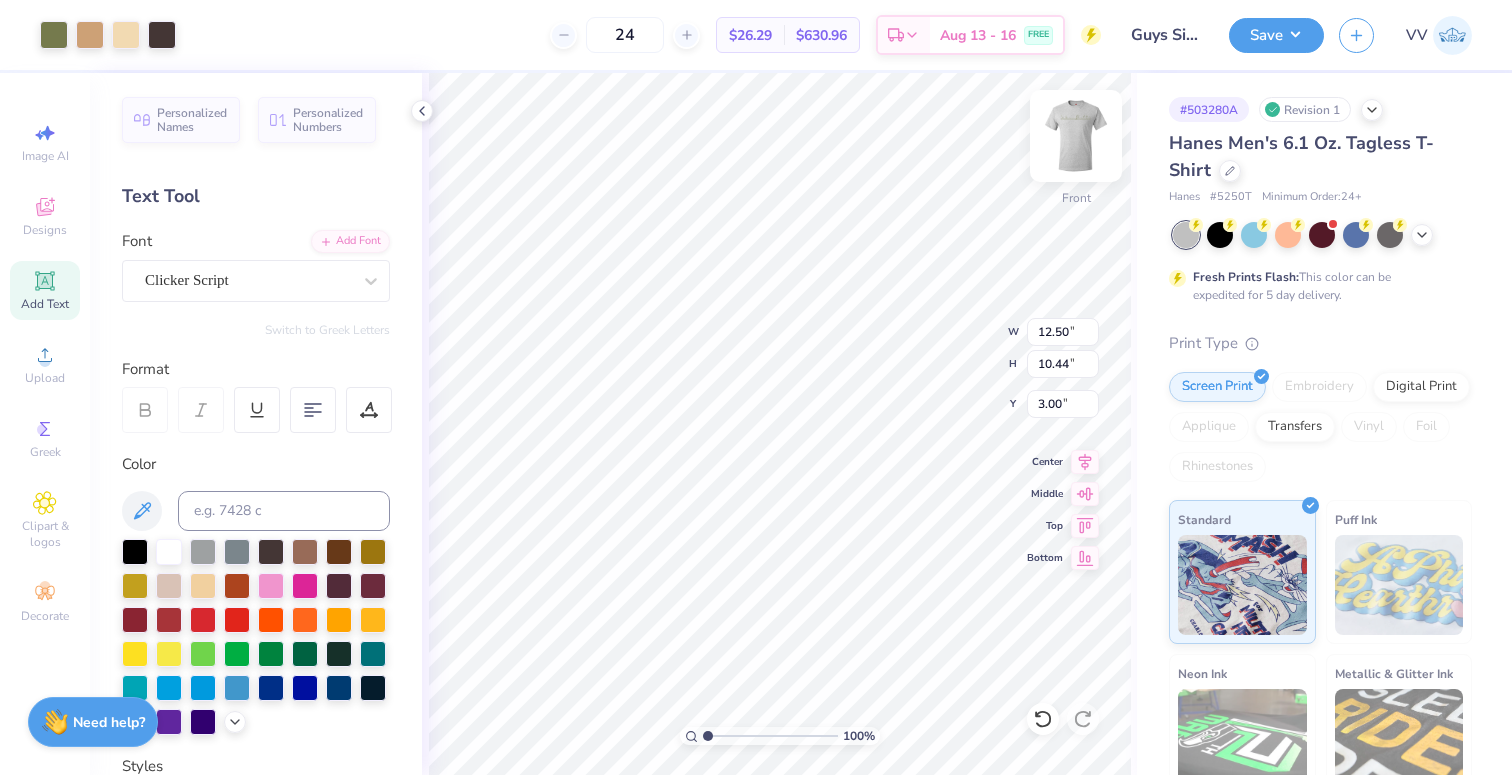 click at bounding box center (1076, 136) 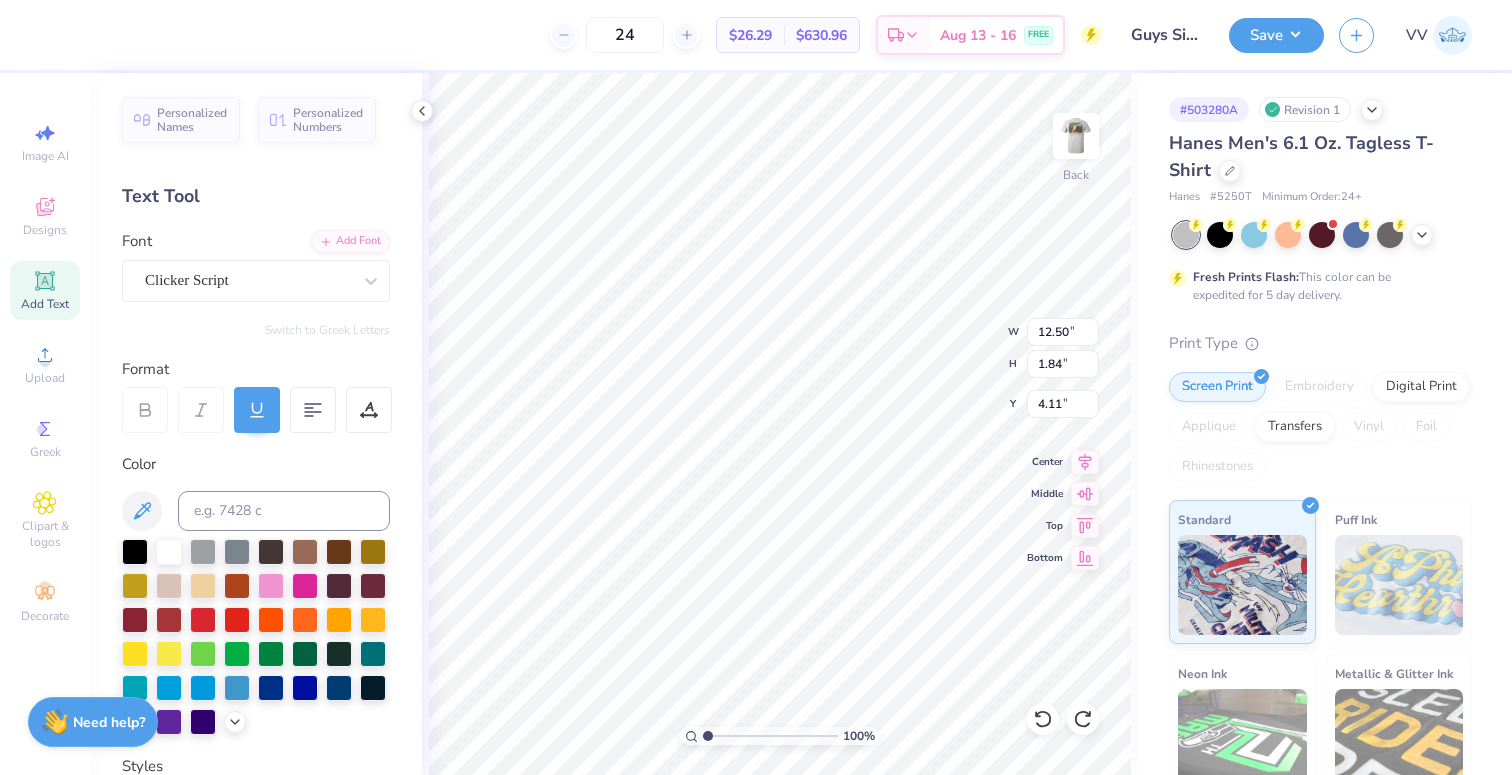 type on "3.00" 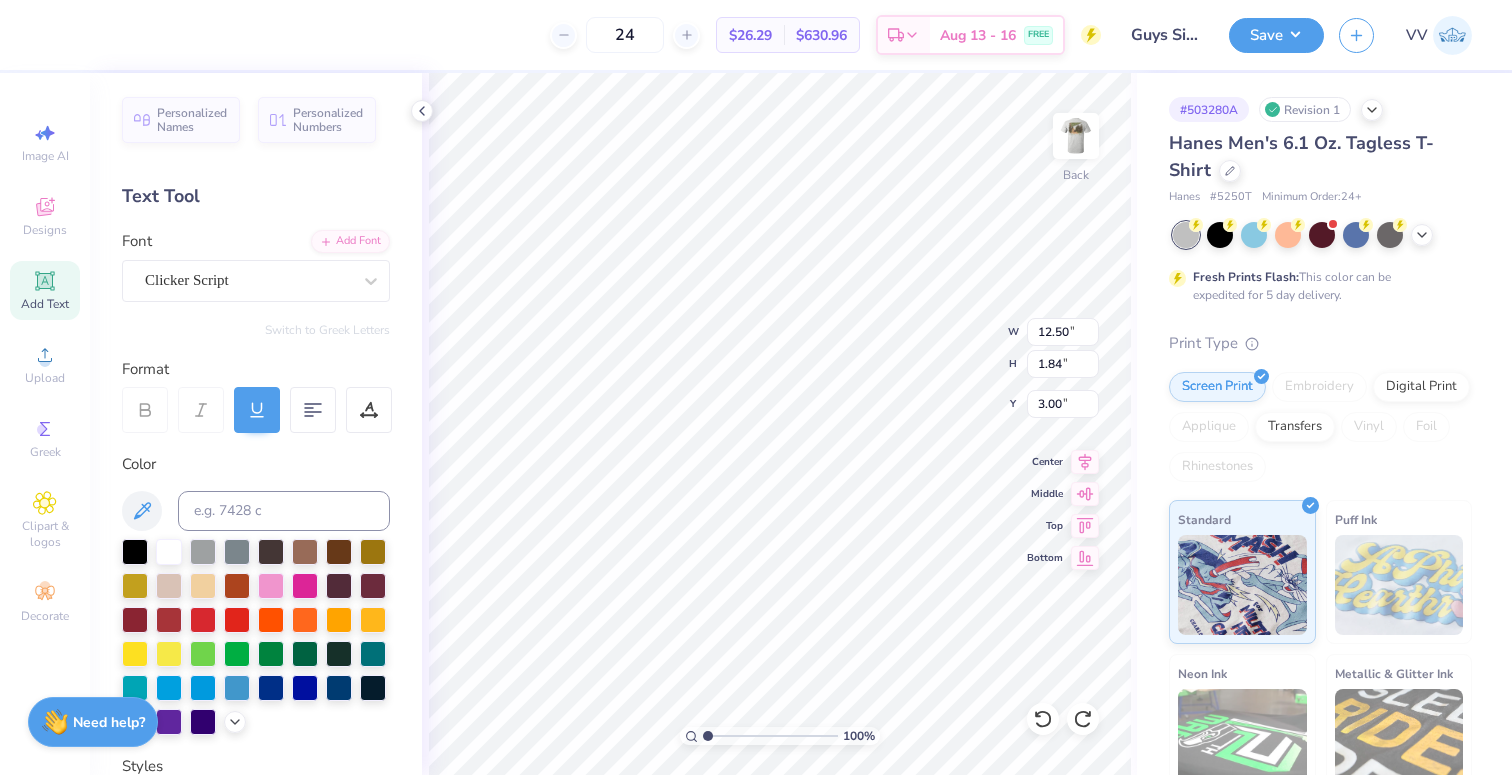 scroll, scrollTop: 0, scrollLeft: 0, axis: both 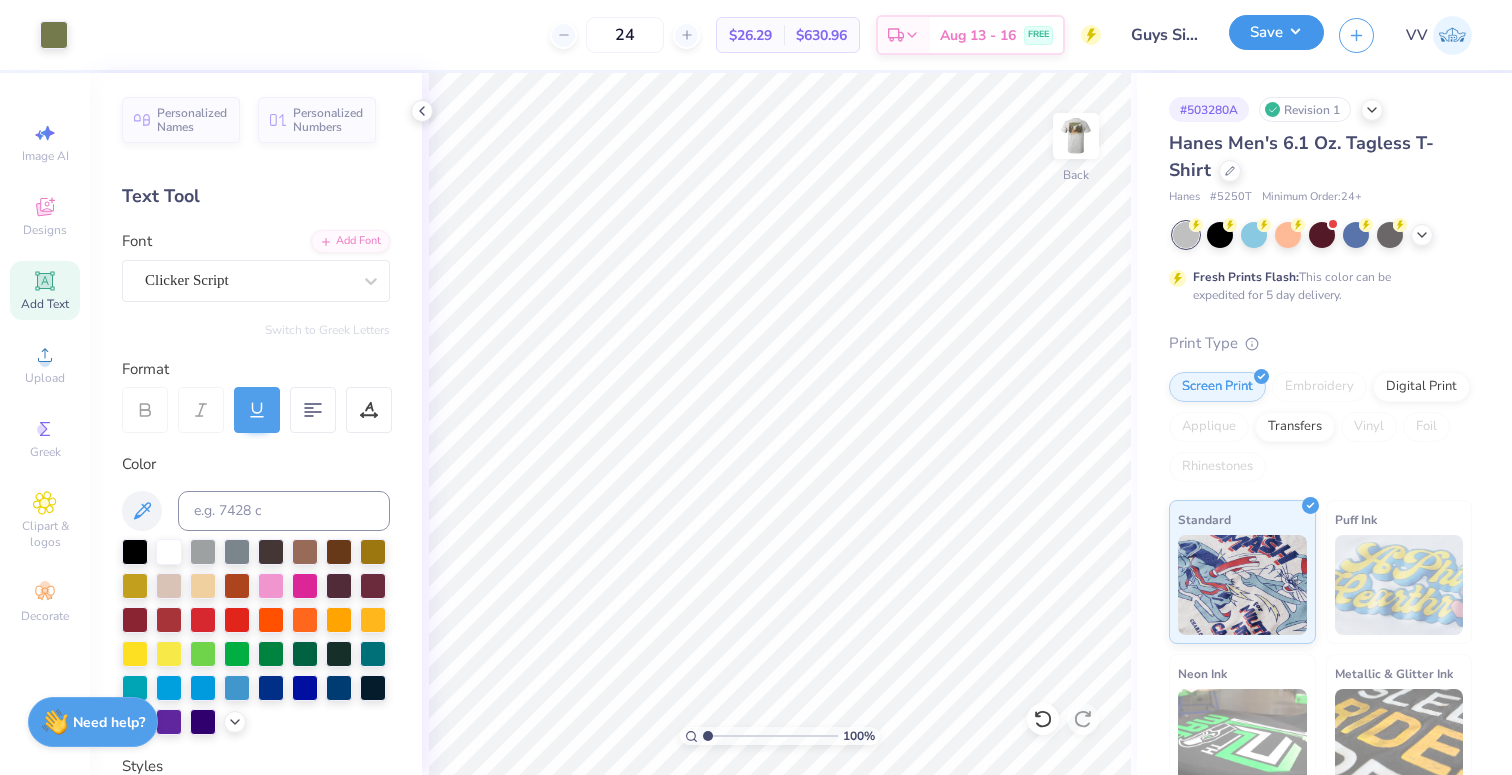 click on "Save" at bounding box center (1276, 32) 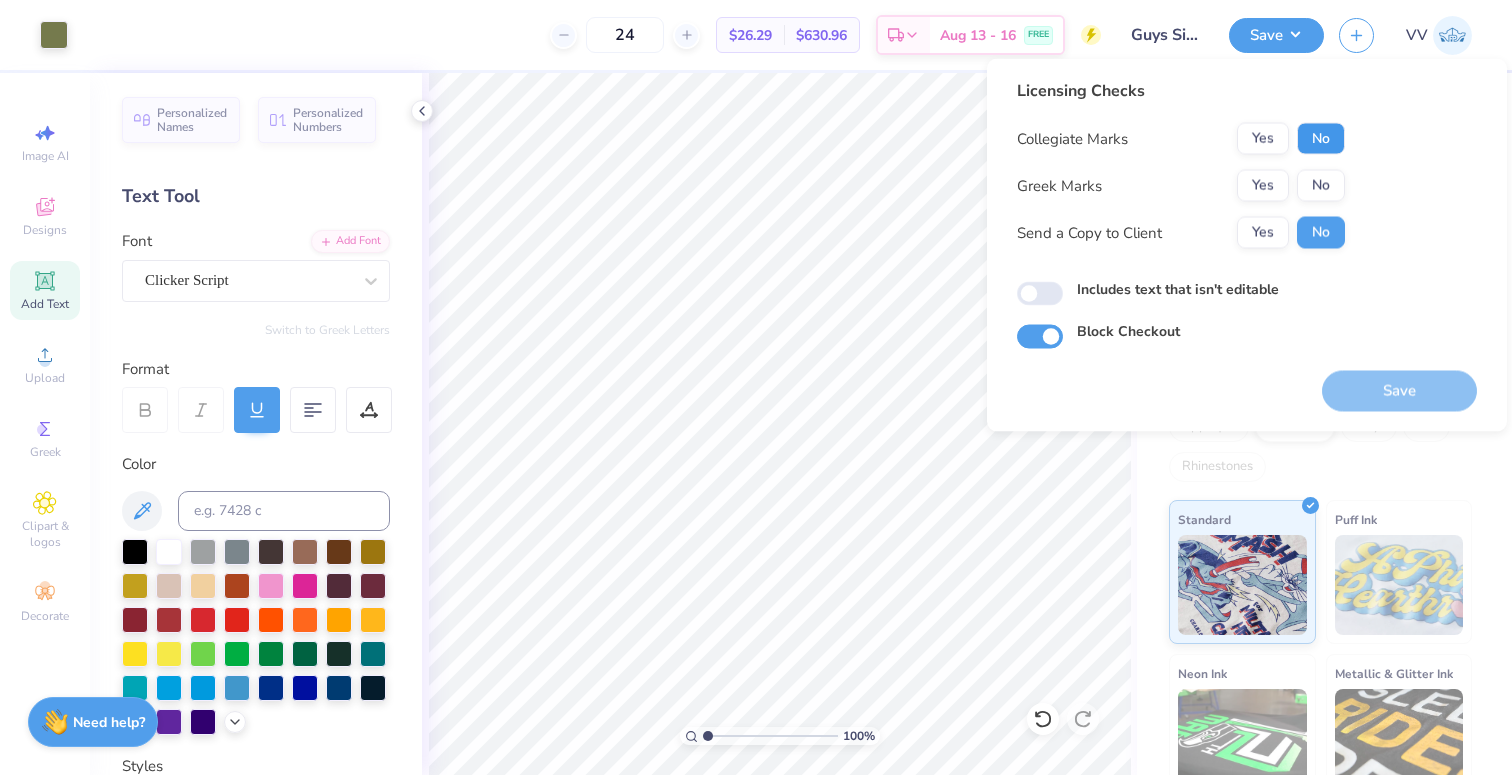 click on "No" at bounding box center (1321, 139) 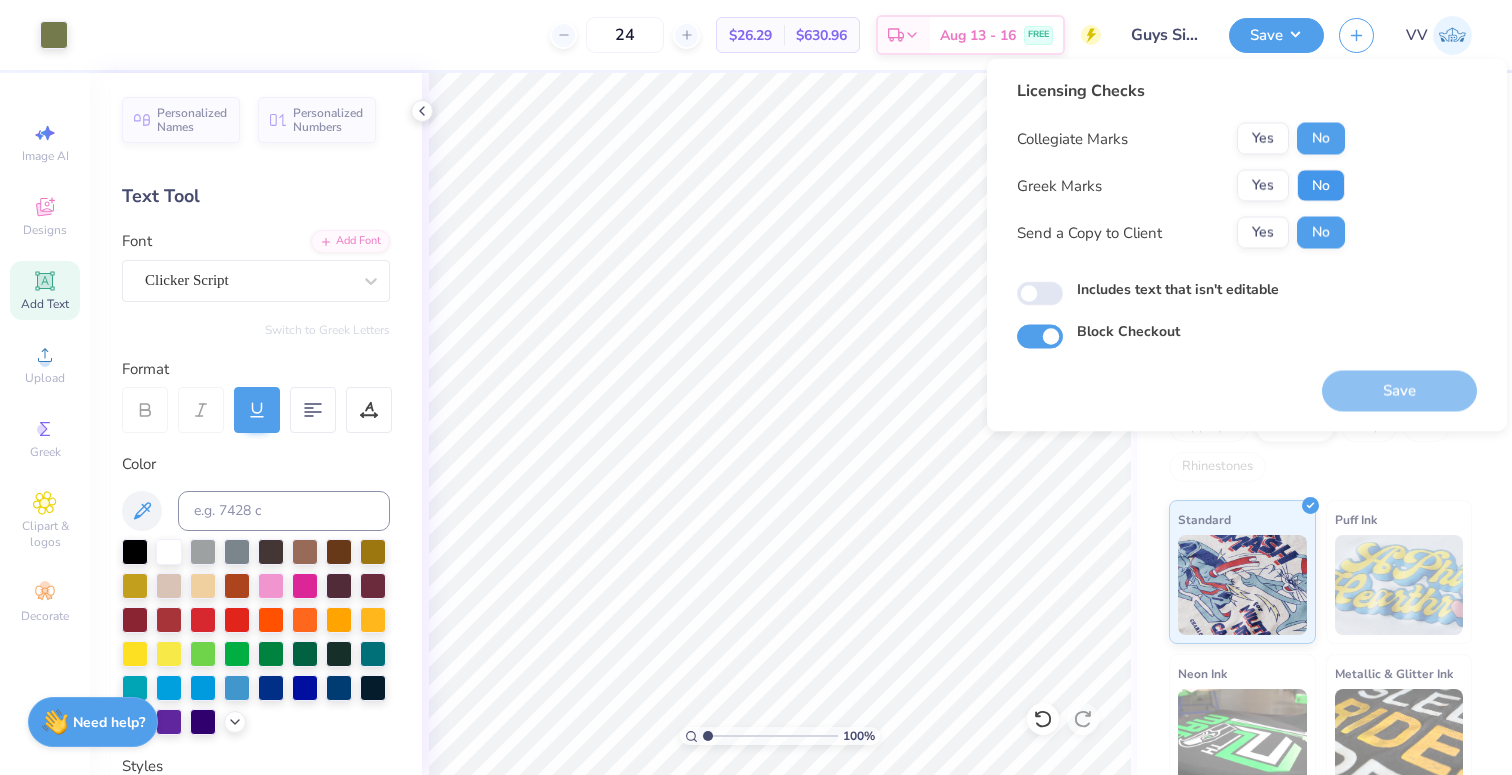 click on "No" at bounding box center [1321, 186] 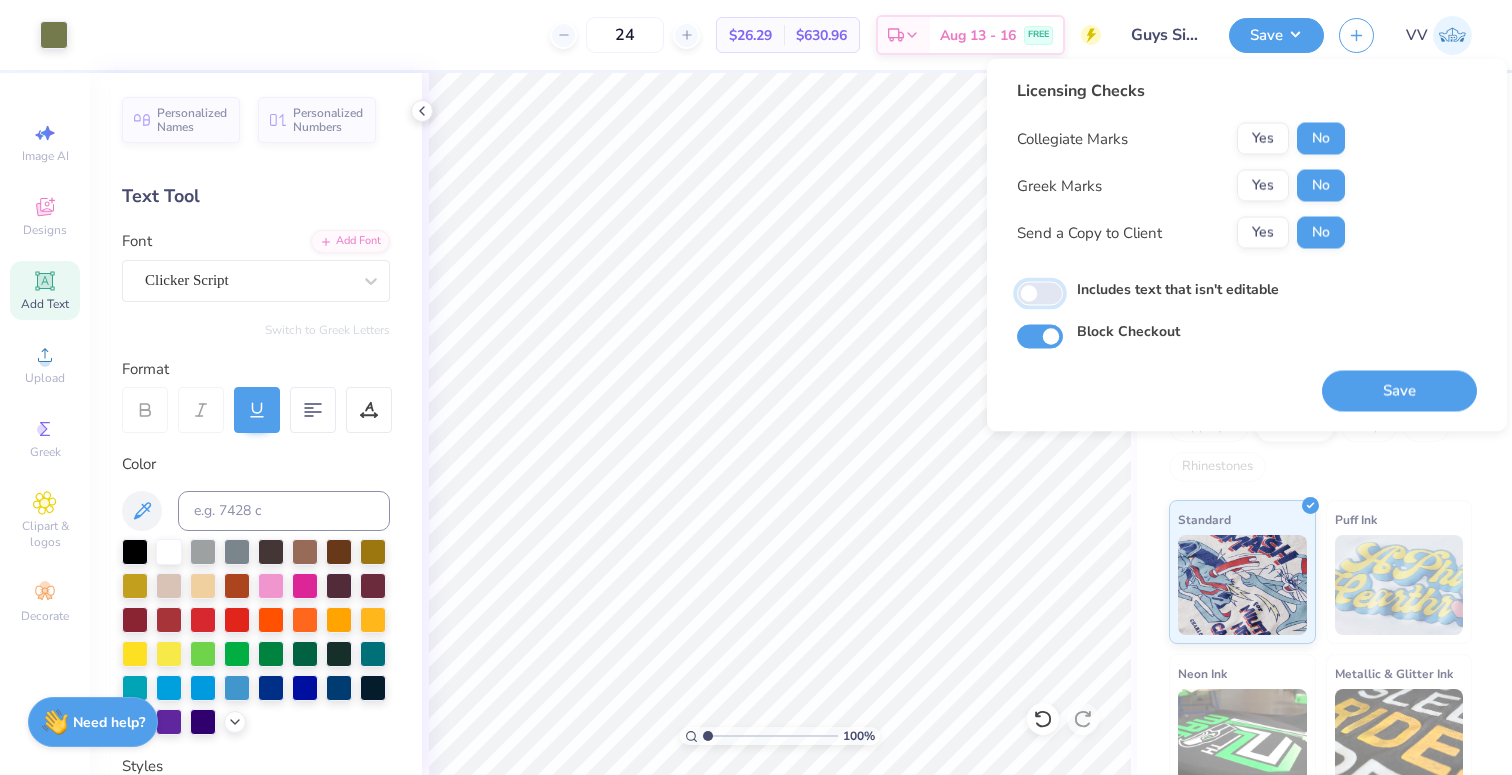 drag, startPoint x: 1050, startPoint y: 289, endPoint x: 1151, endPoint y: 332, distance: 109.77249 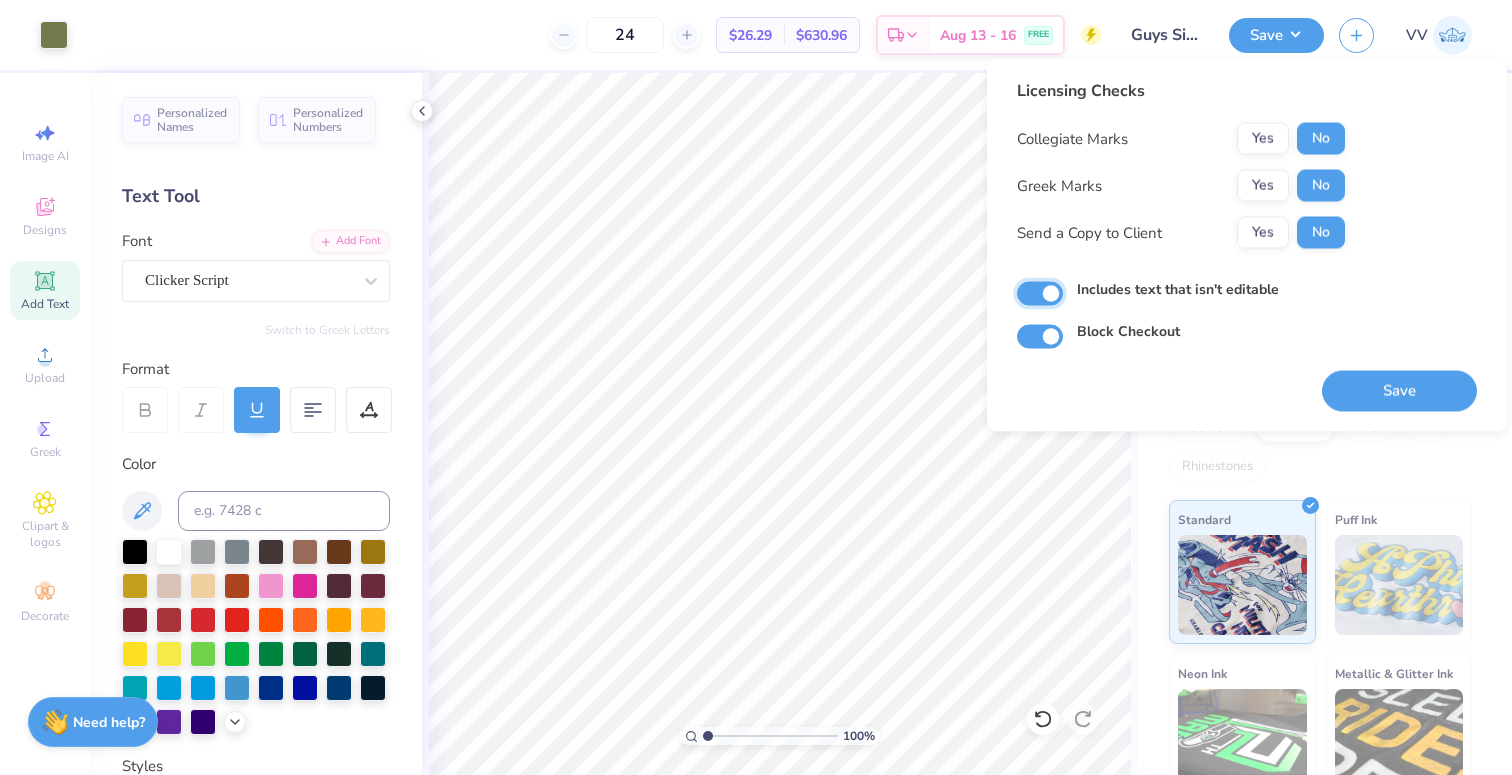 checkbox on "true" 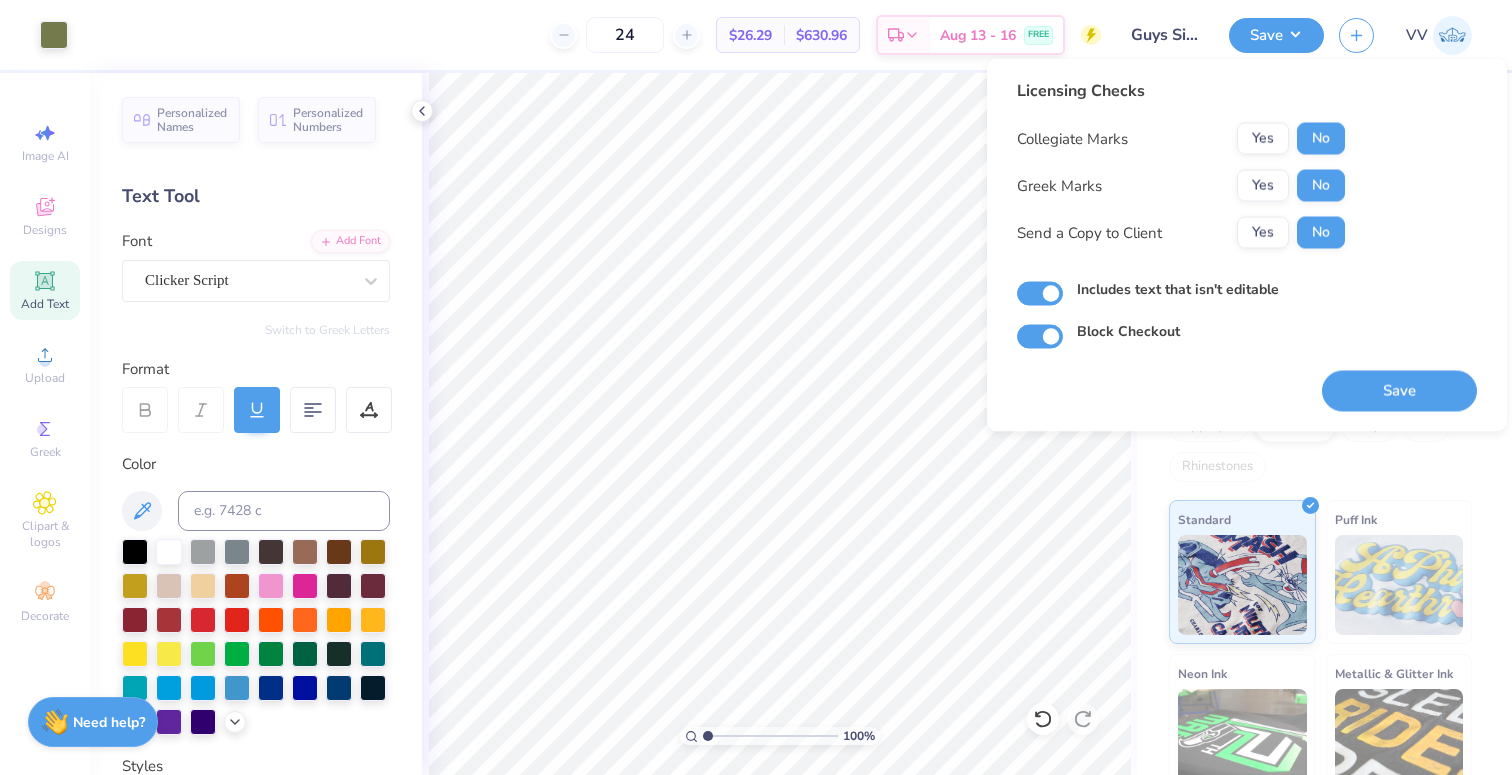 click on "Save" at bounding box center [1399, 391] 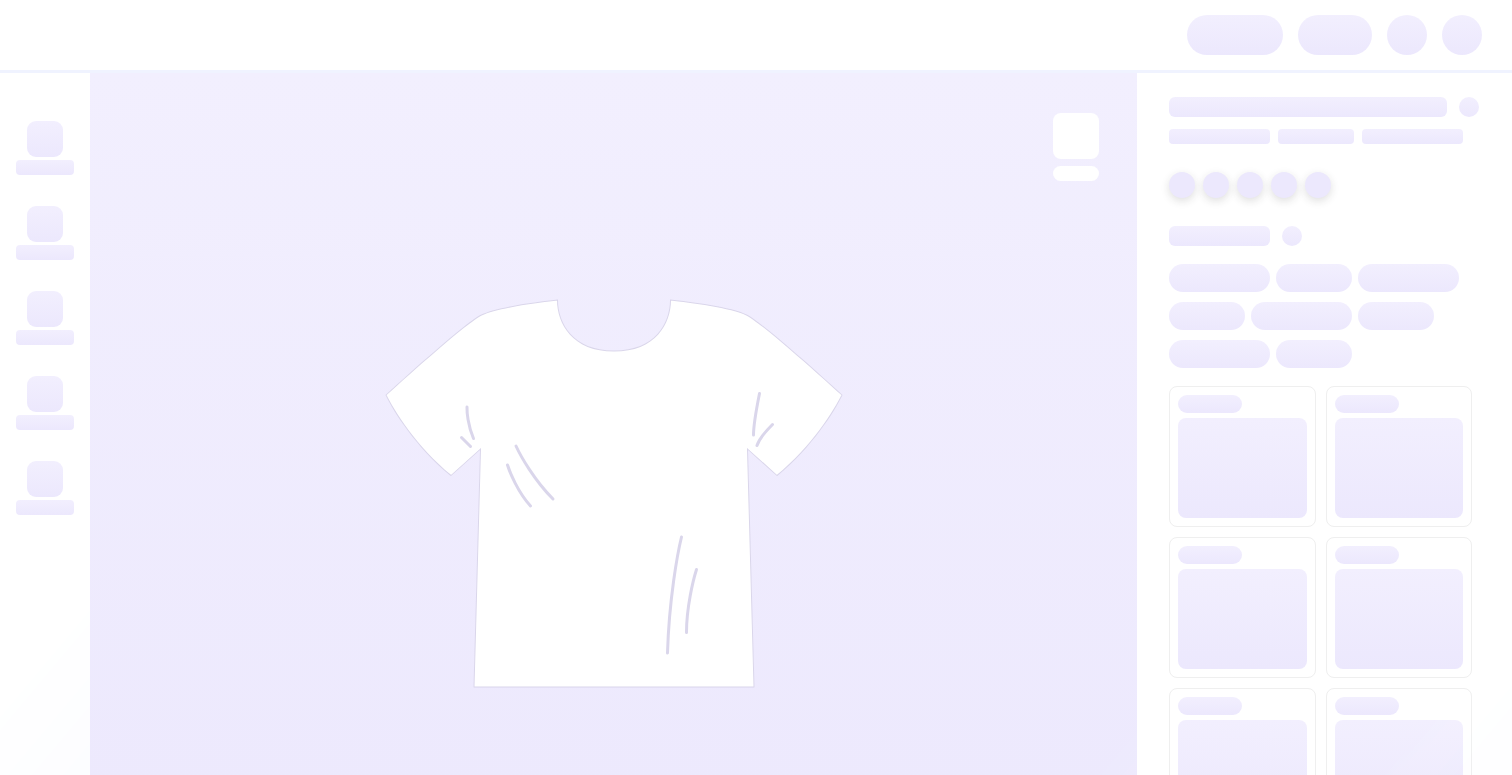 scroll, scrollTop: 0, scrollLeft: 0, axis: both 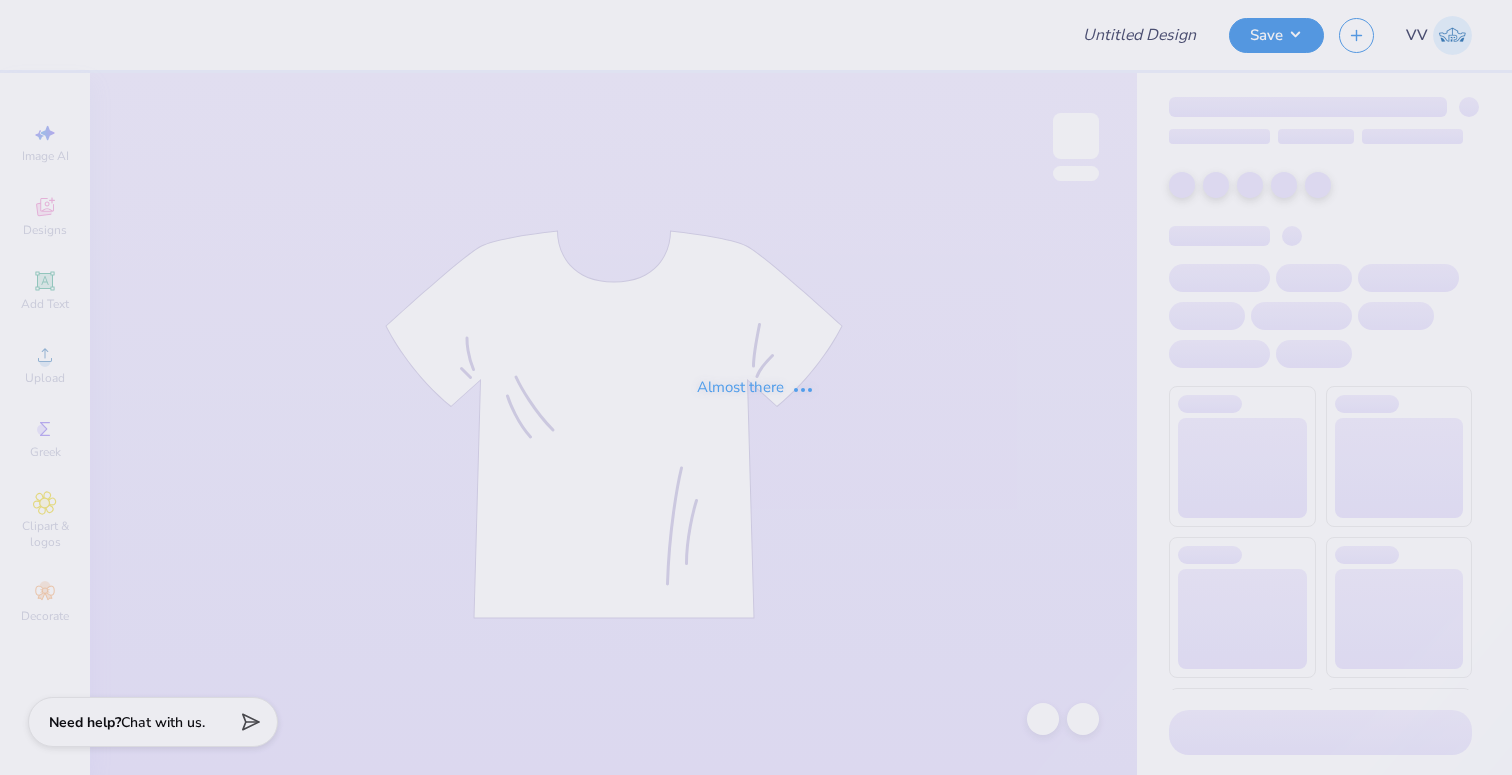 type on "[FRATERNITY] [EVENT] [YEAR] [UNIVERSITY]" 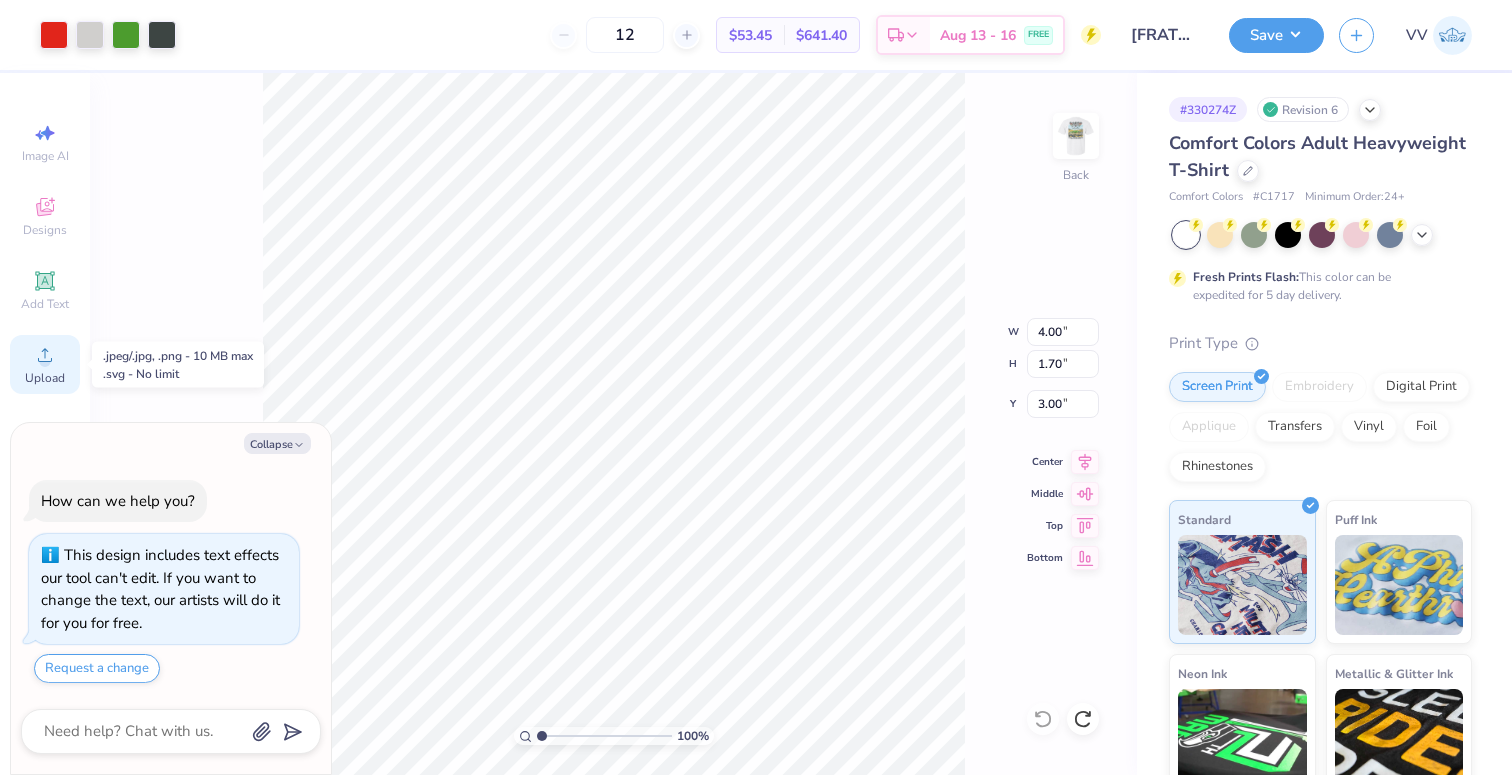 click 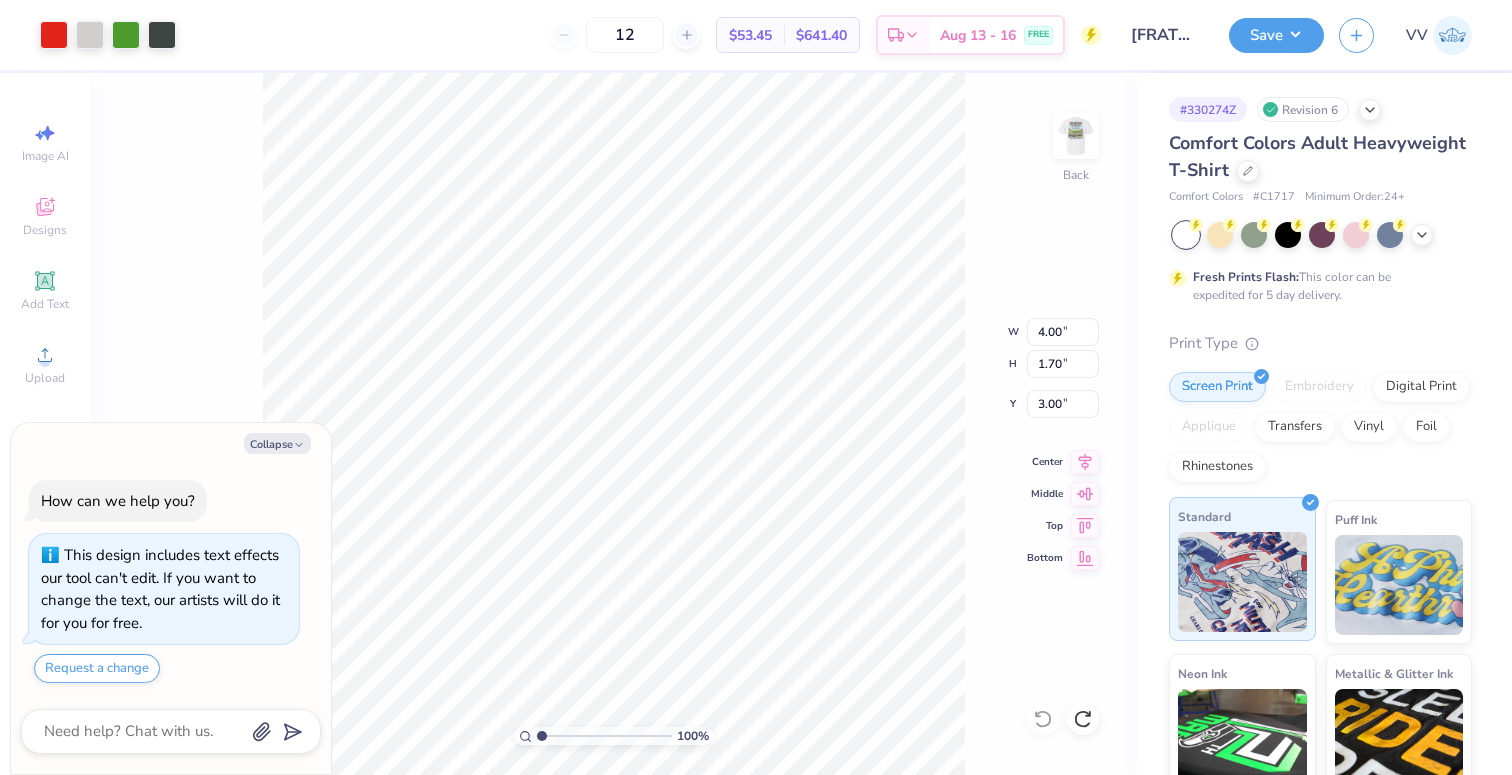 type on "x" 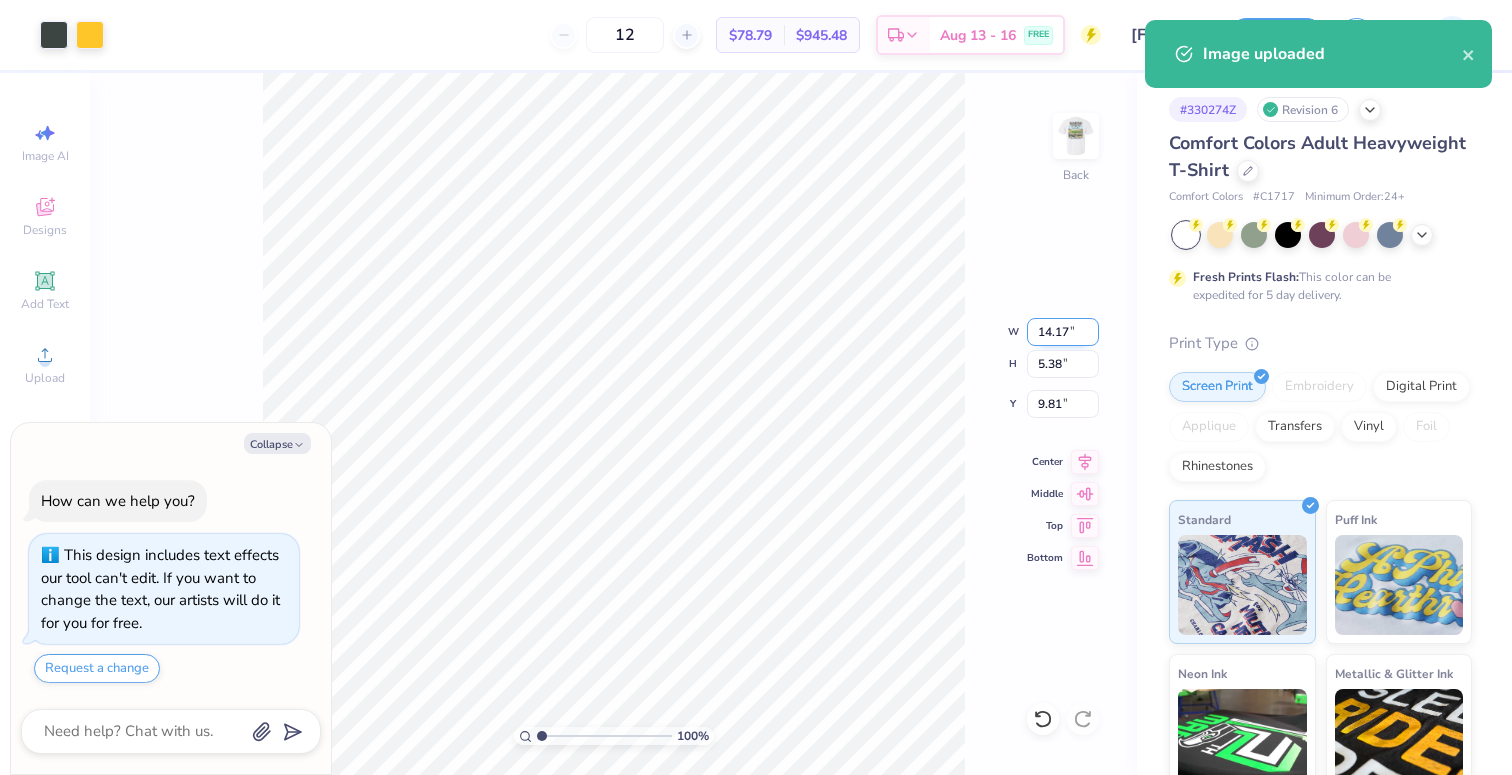 click on "14.17" at bounding box center [1063, 332] 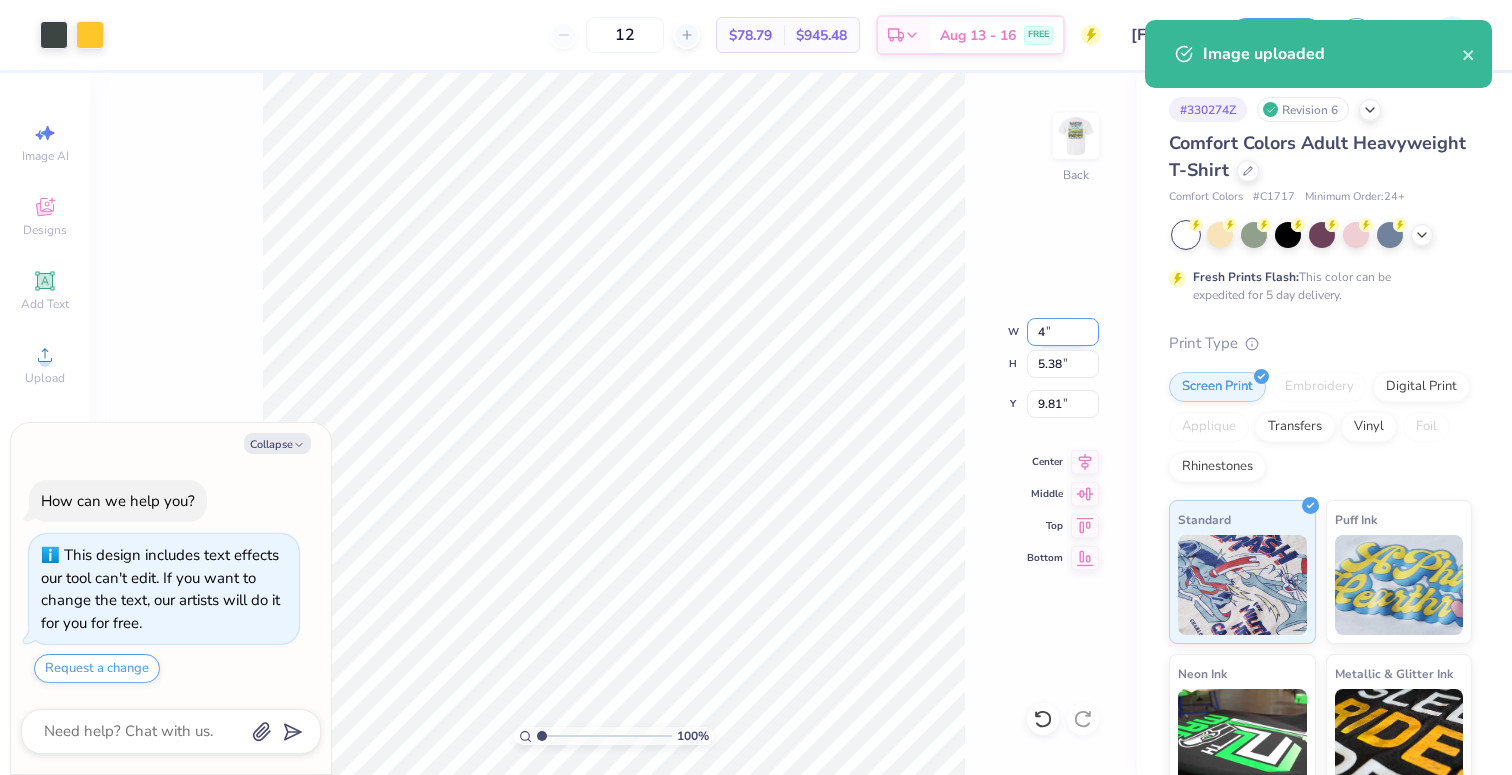 type on "4" 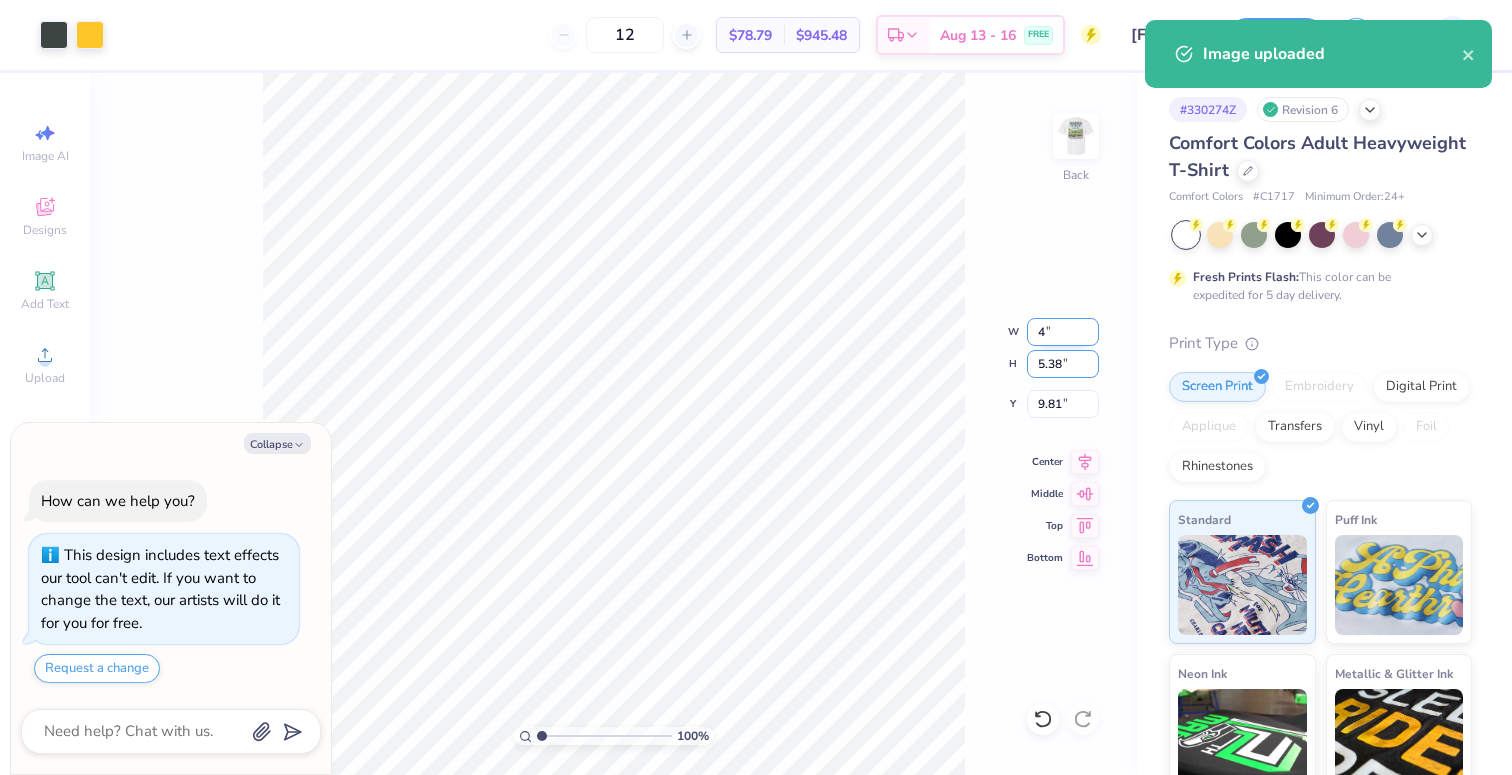 type on "x" 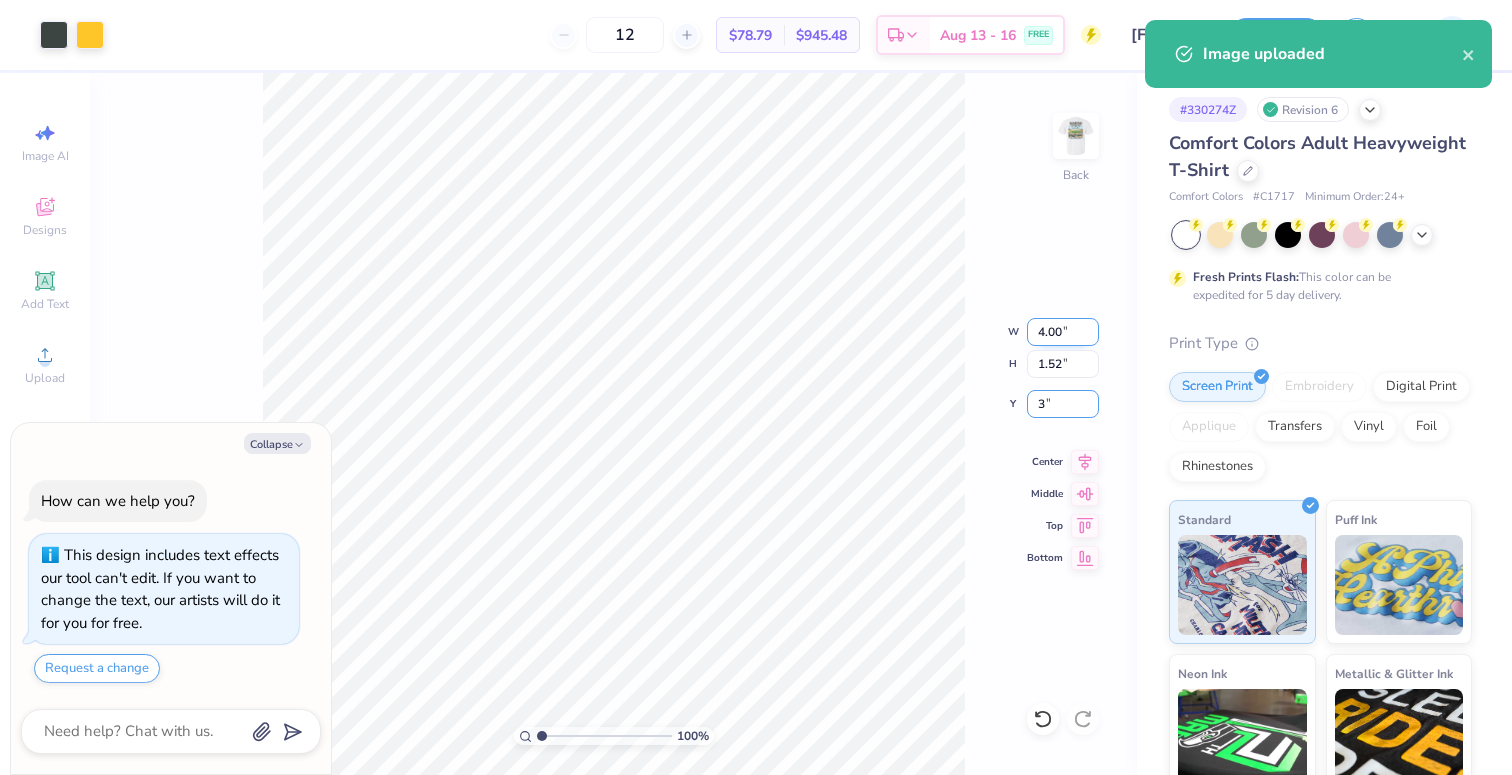 type on "3" 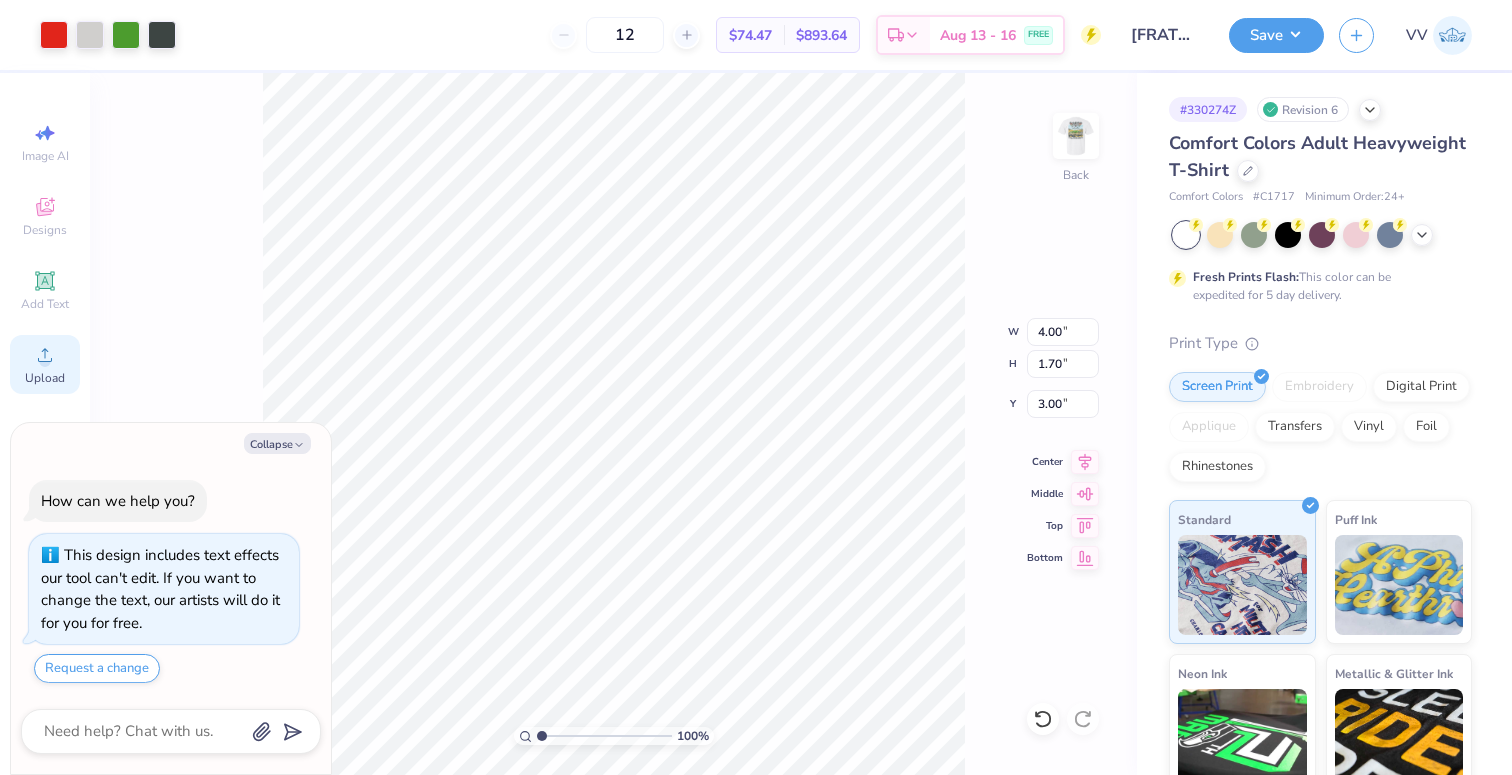 click on "Upload" at bounding box center (45, 364) 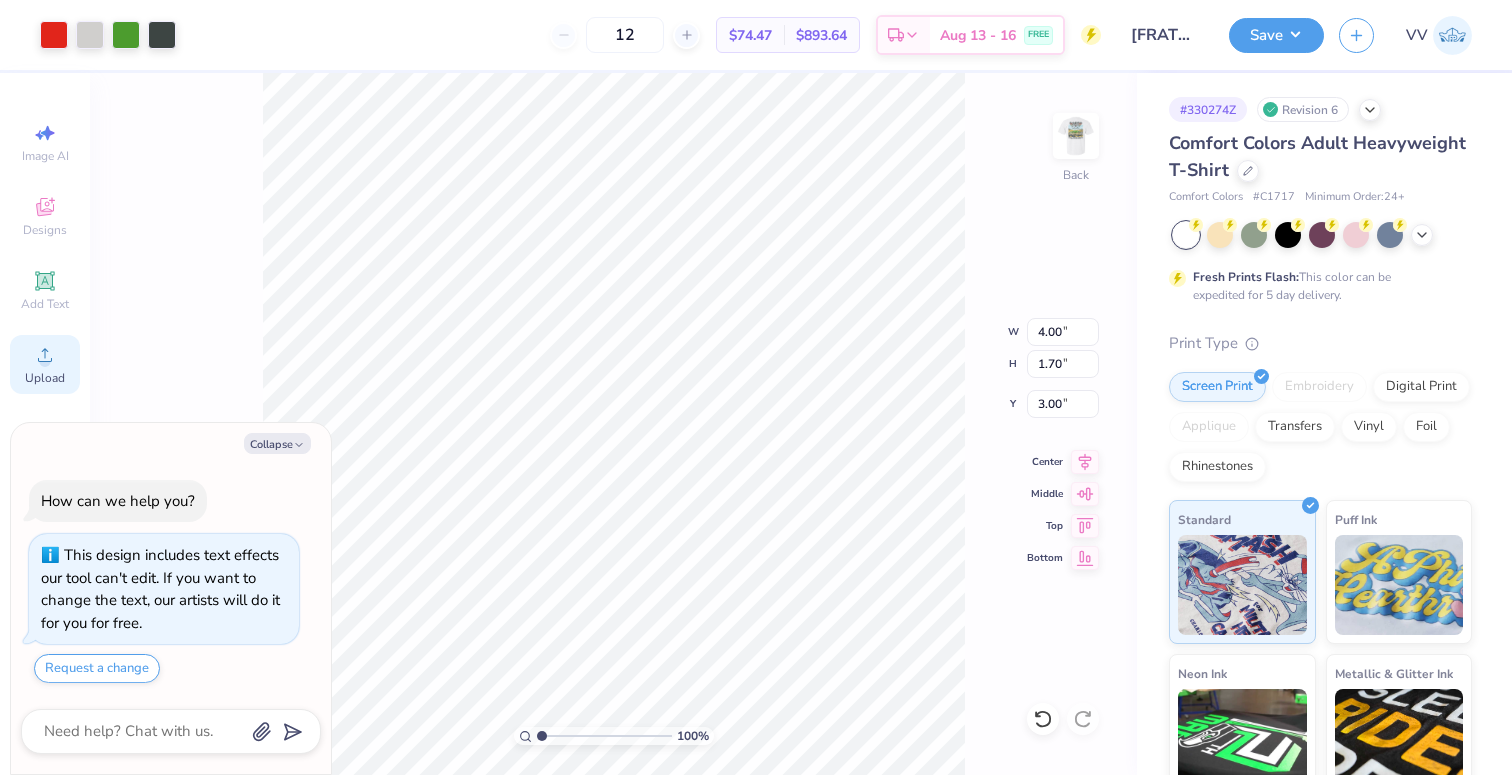 click on "Upload" at bounding box center [45, 364] 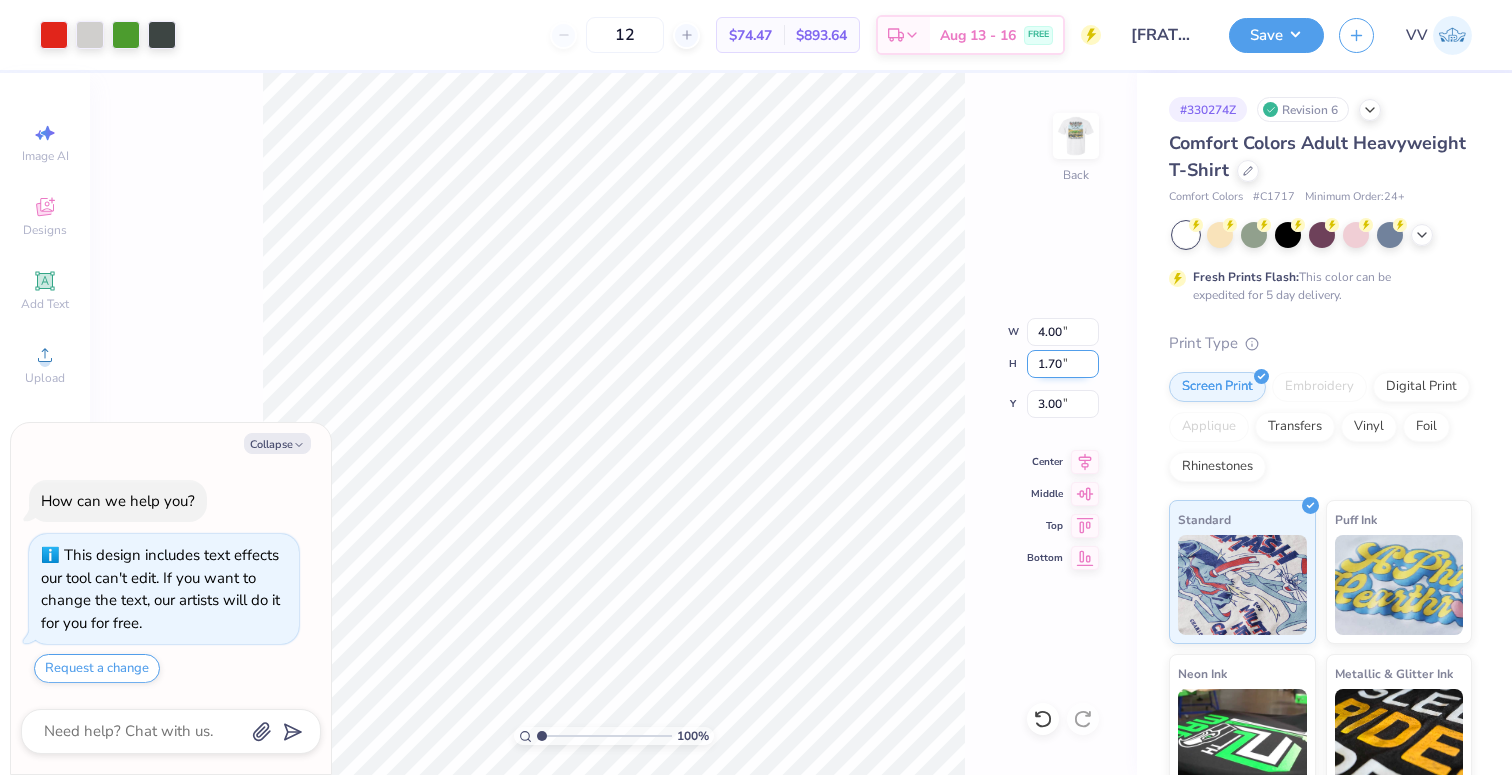 type on "x" 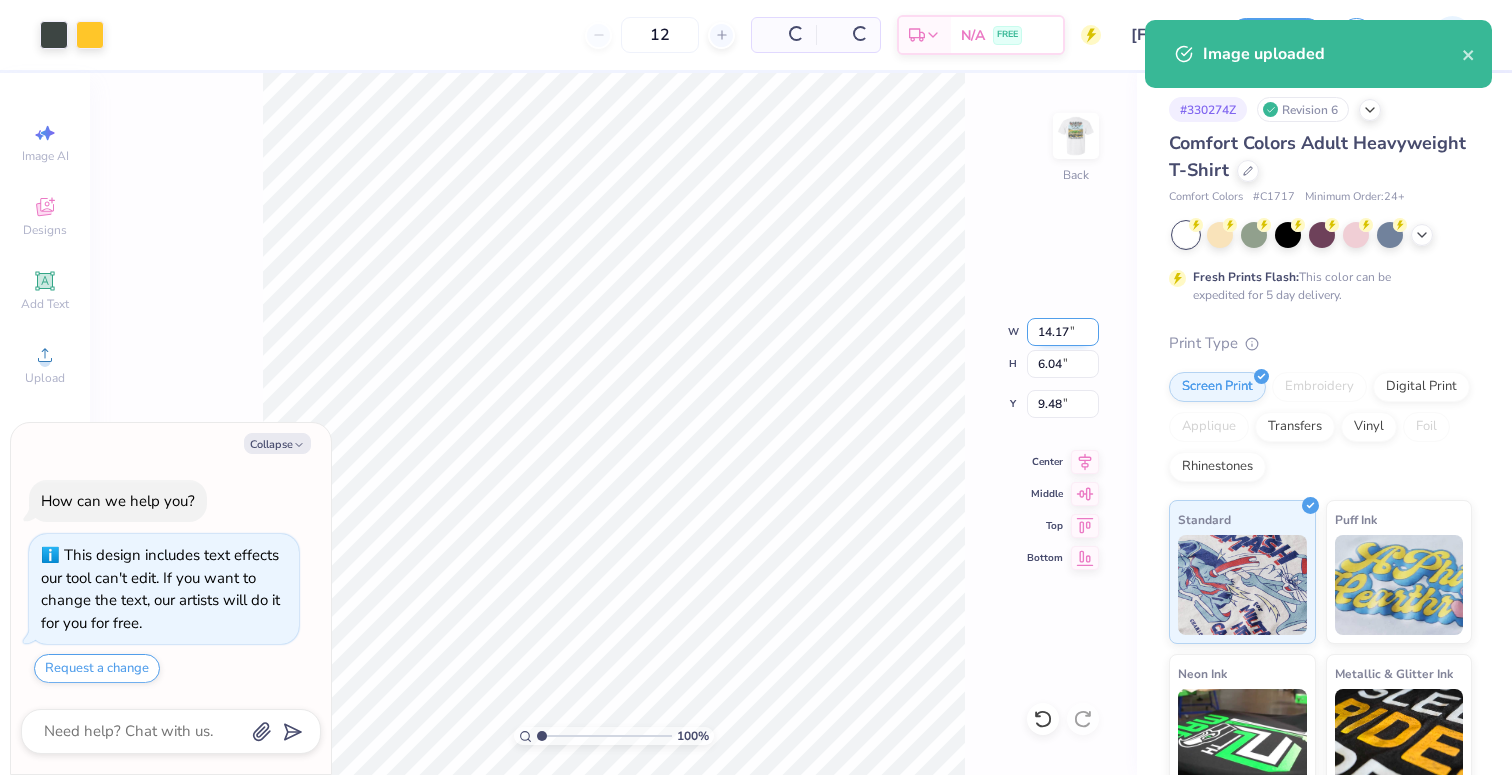 click on "14.17" at bounding box center [1063, 332] 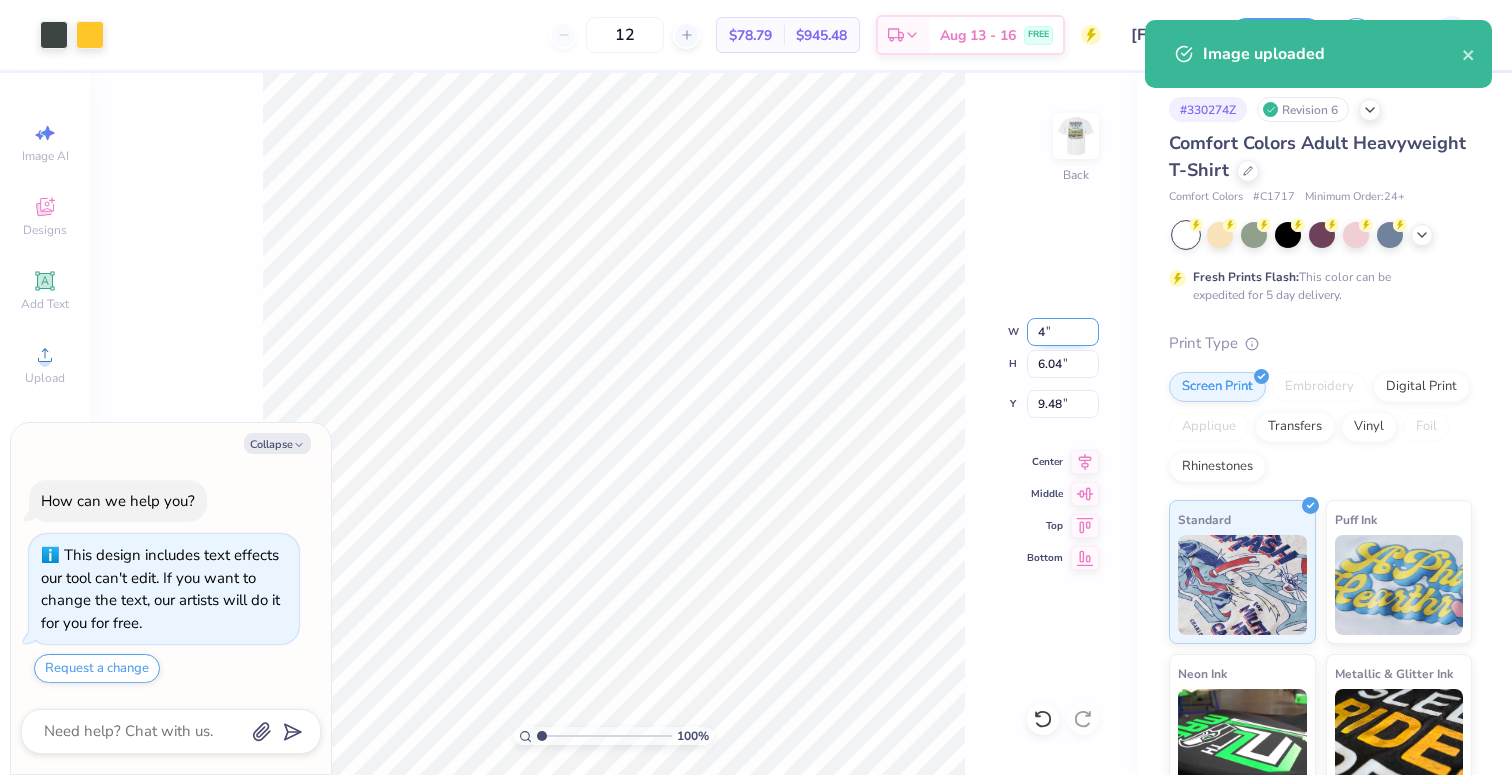type on "4" 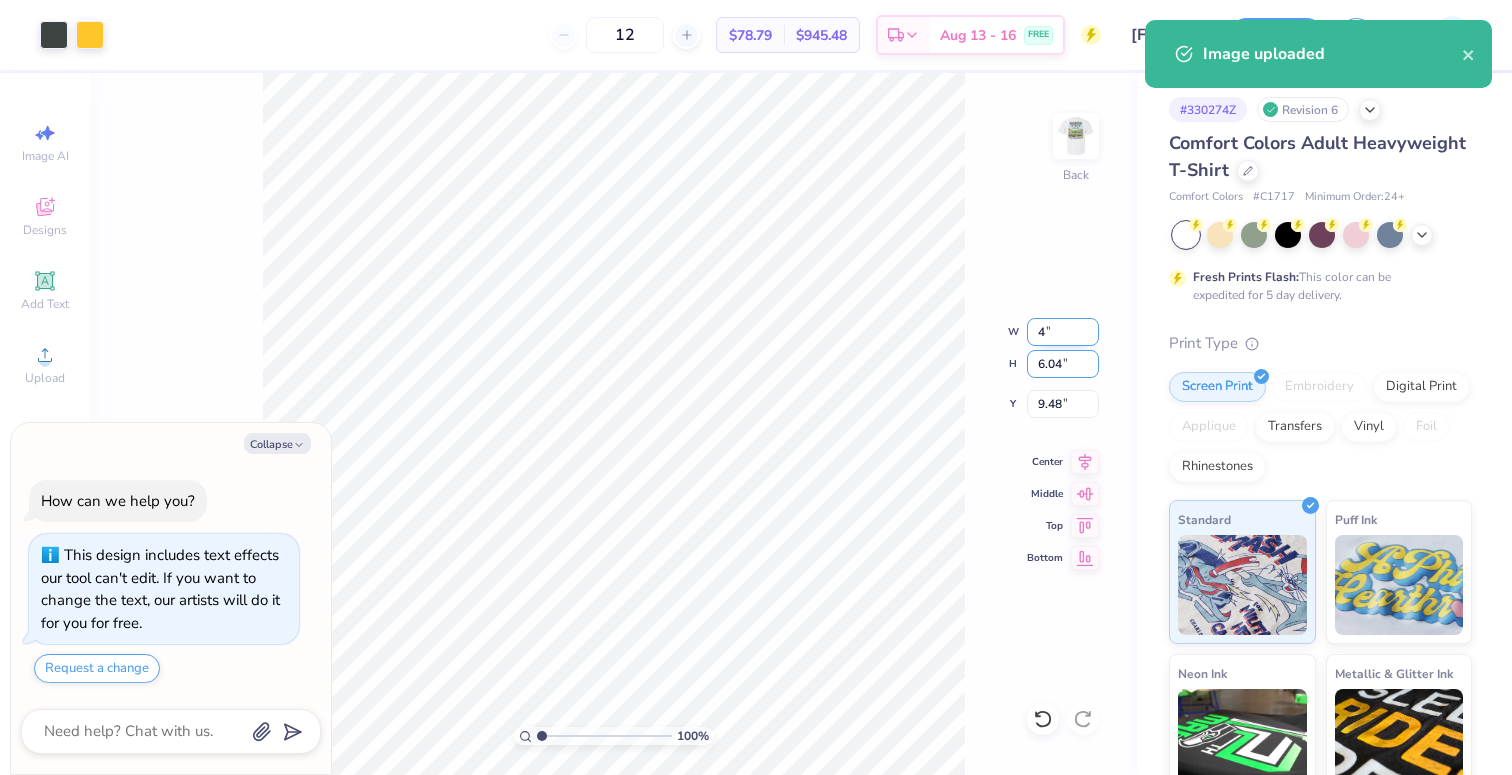 type on "x" 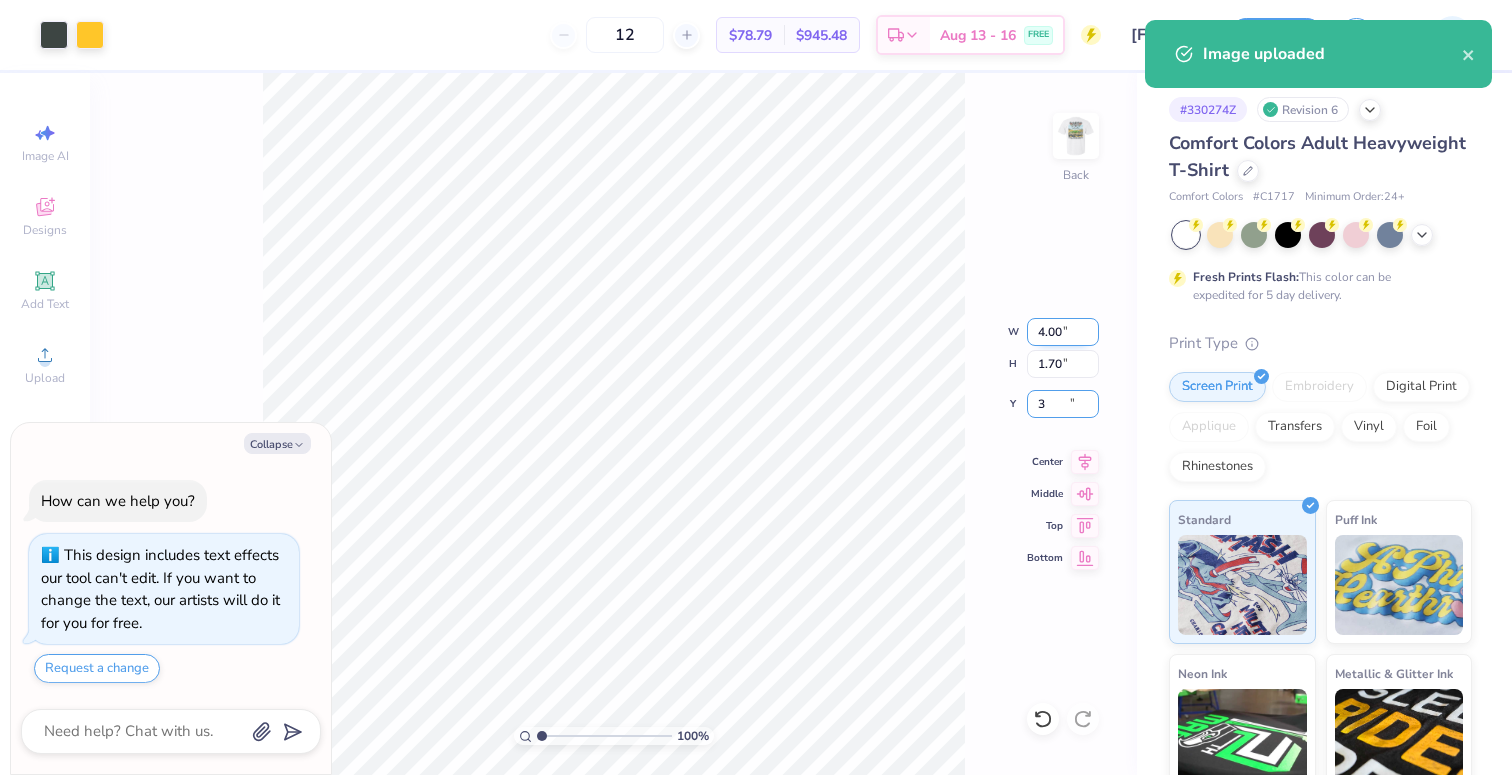 type on "3" 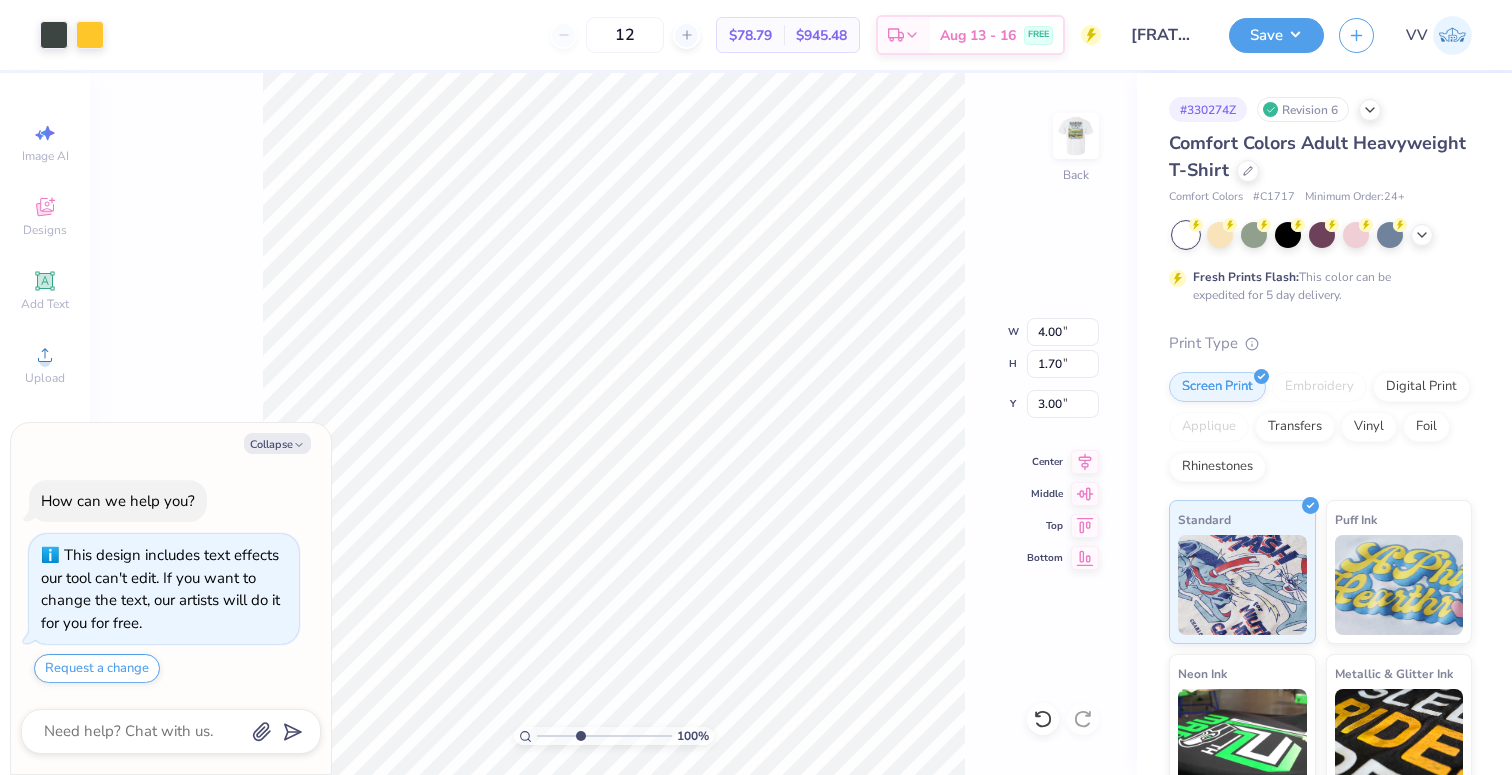 type on "3.86" 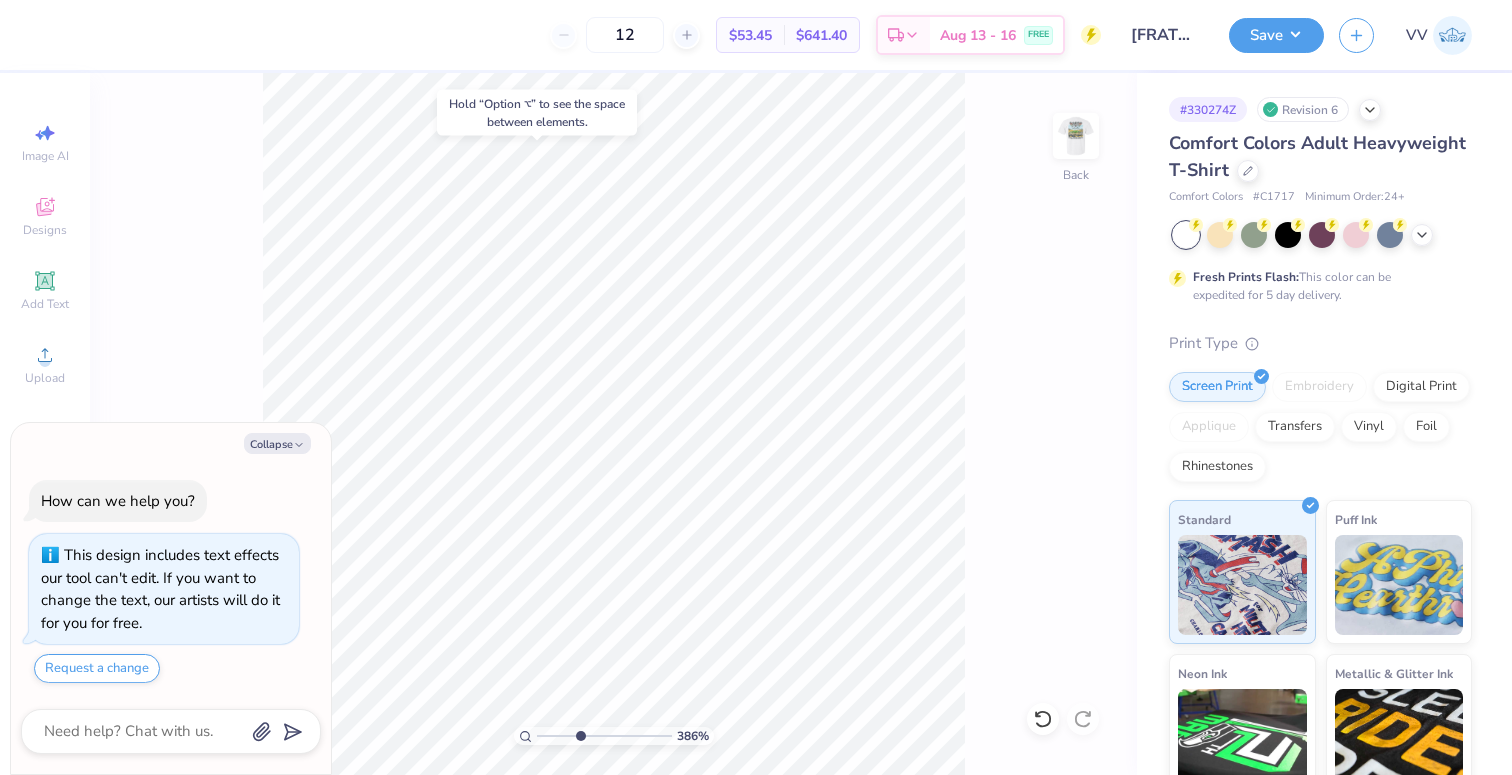 type on "x" 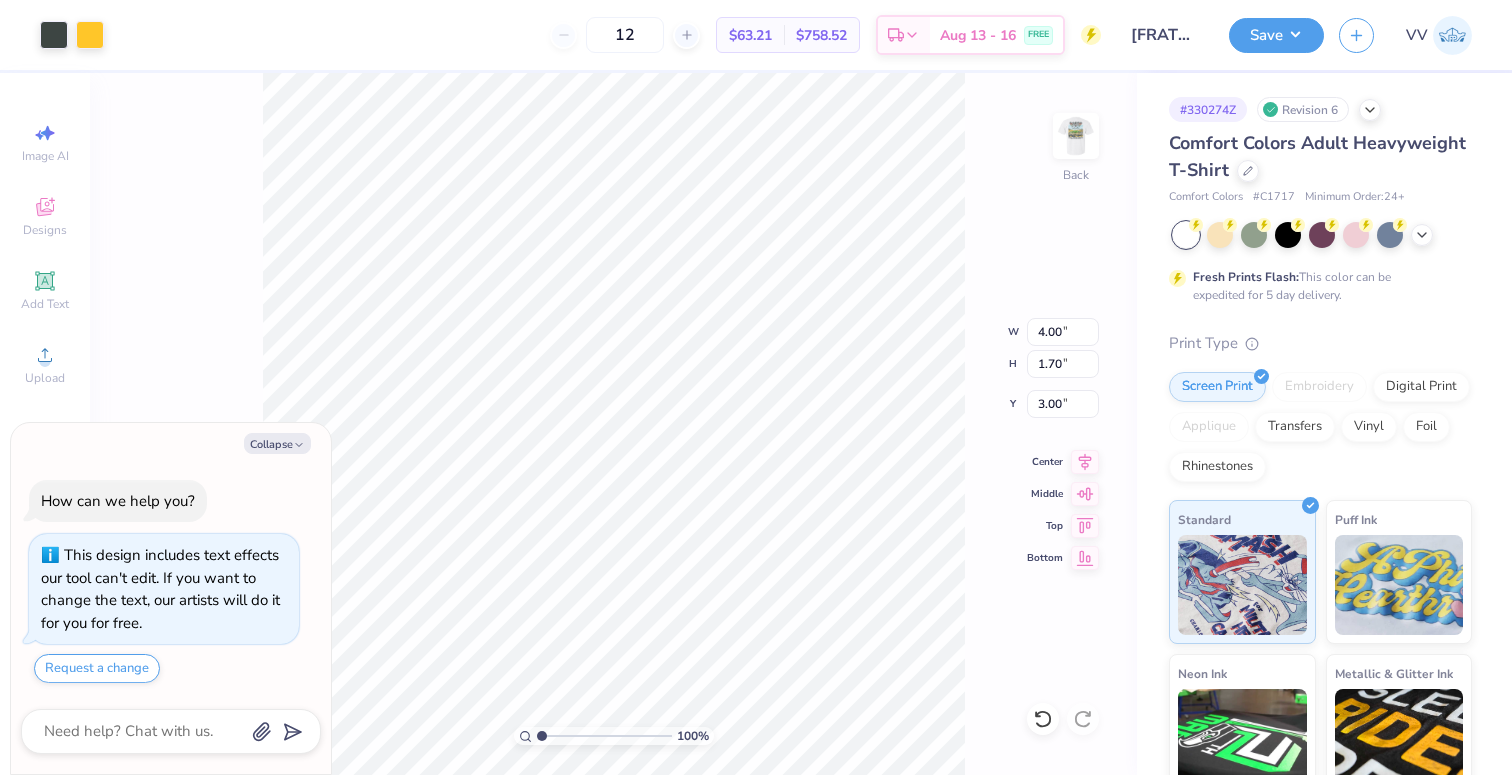 type on "1" 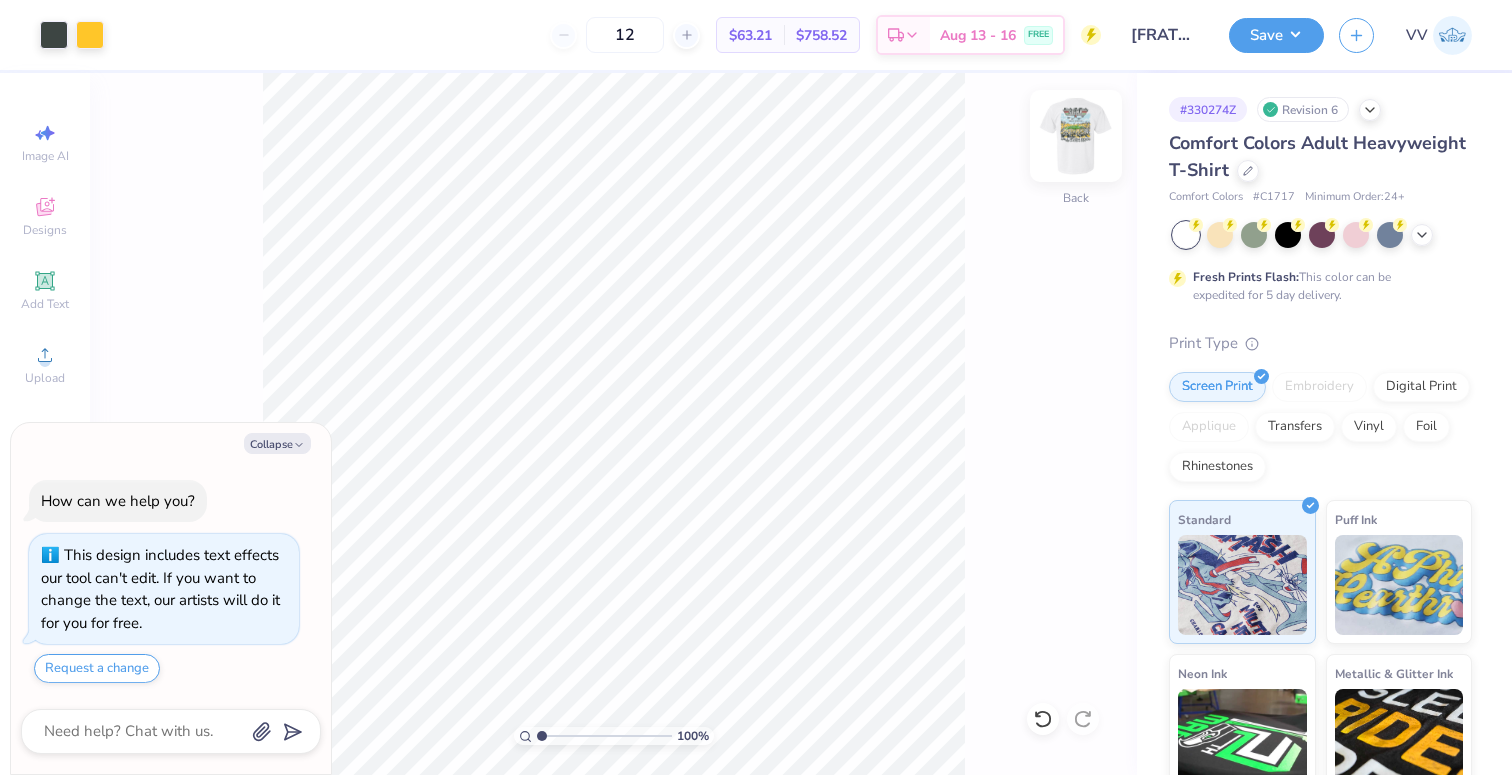 click at bounding box center [1076, 136] 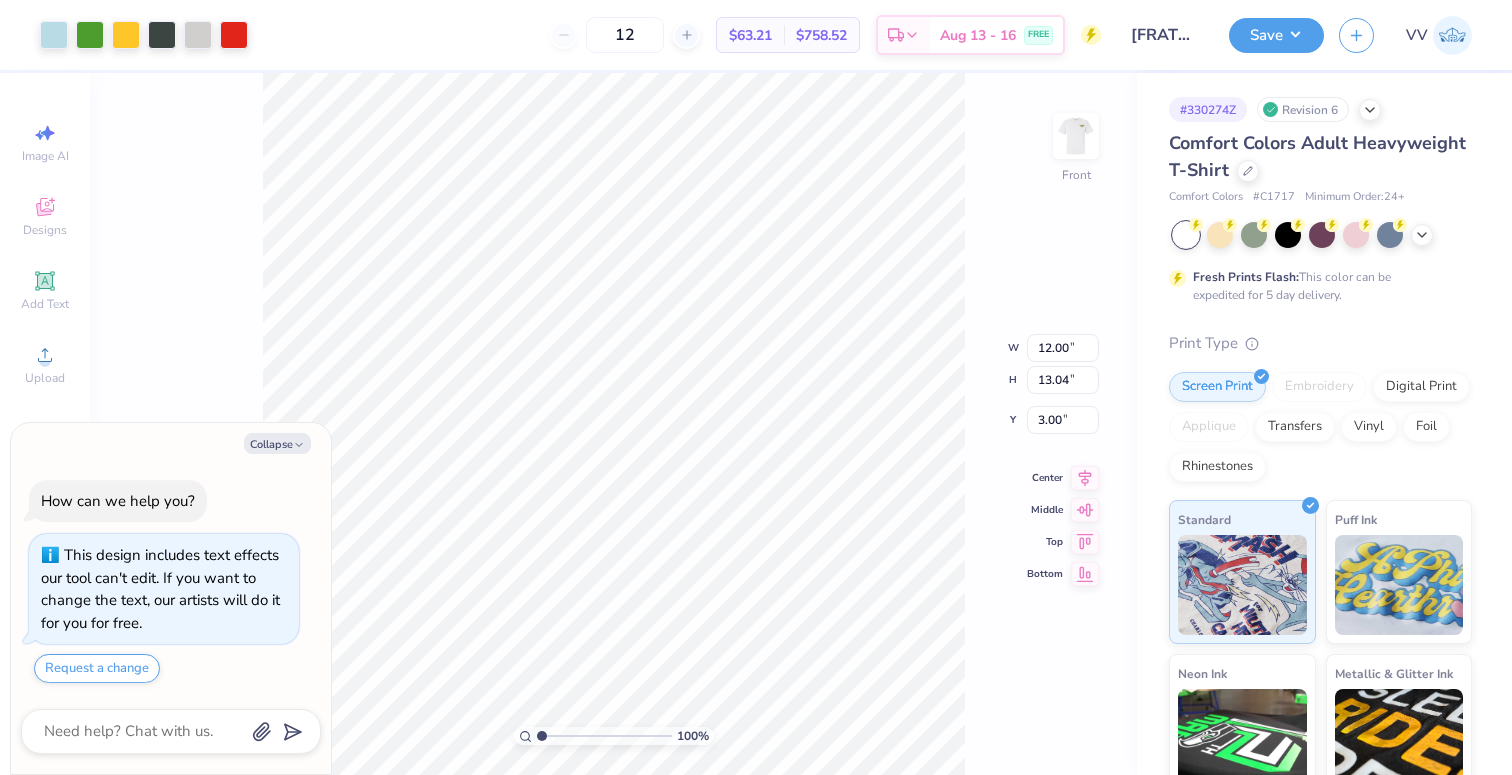 type on "x" 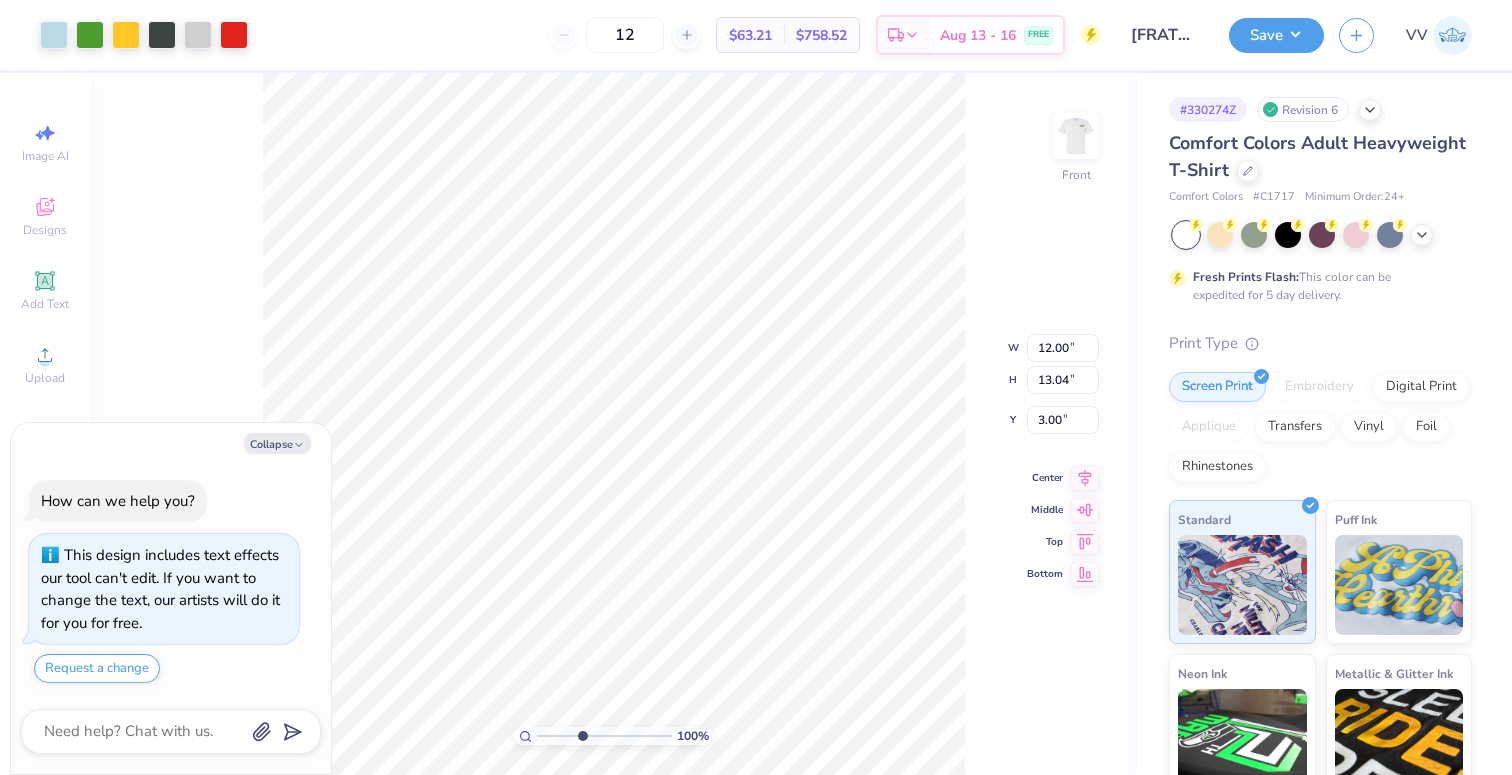 click at bounding box center (604, 736) 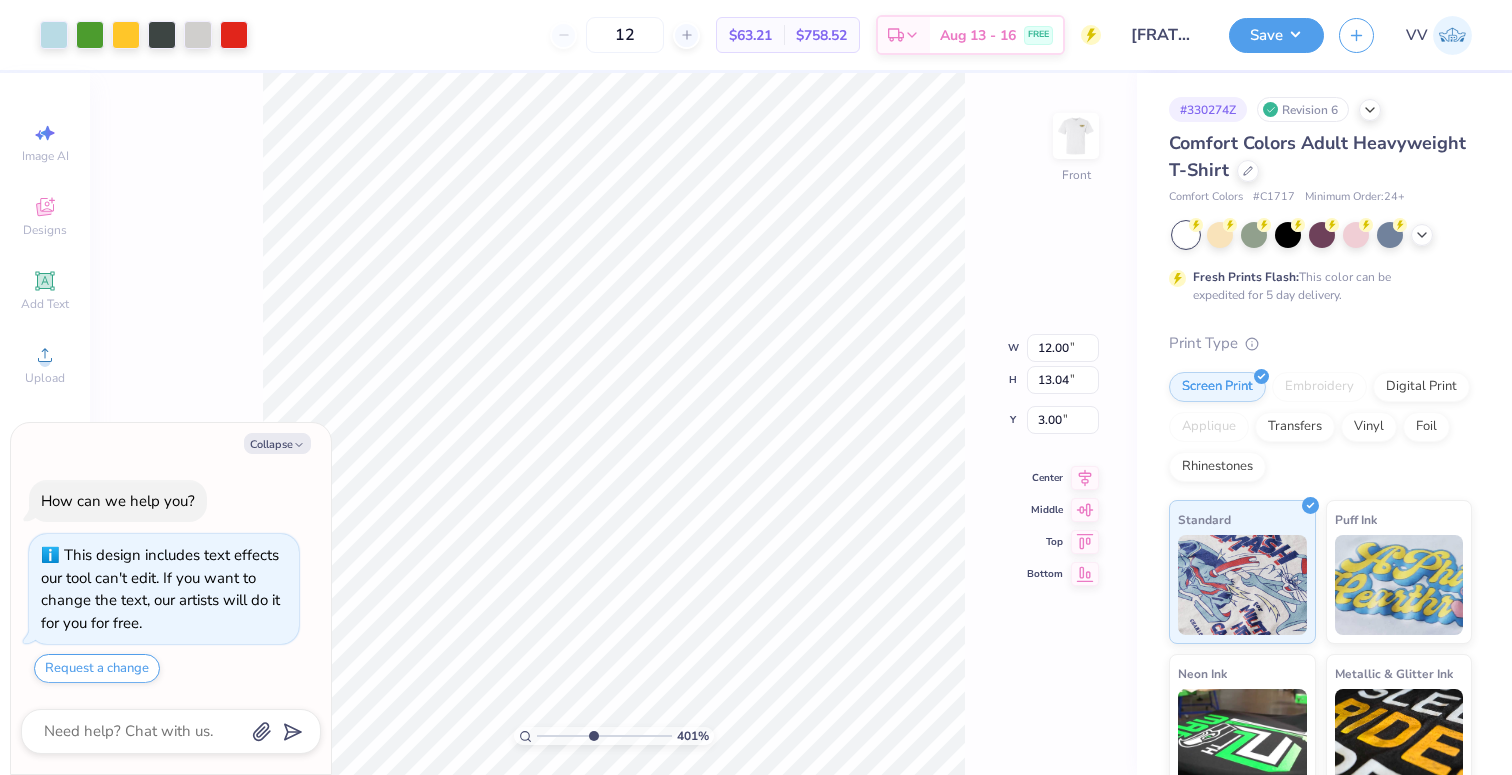 click at bounding box center (604, 736) 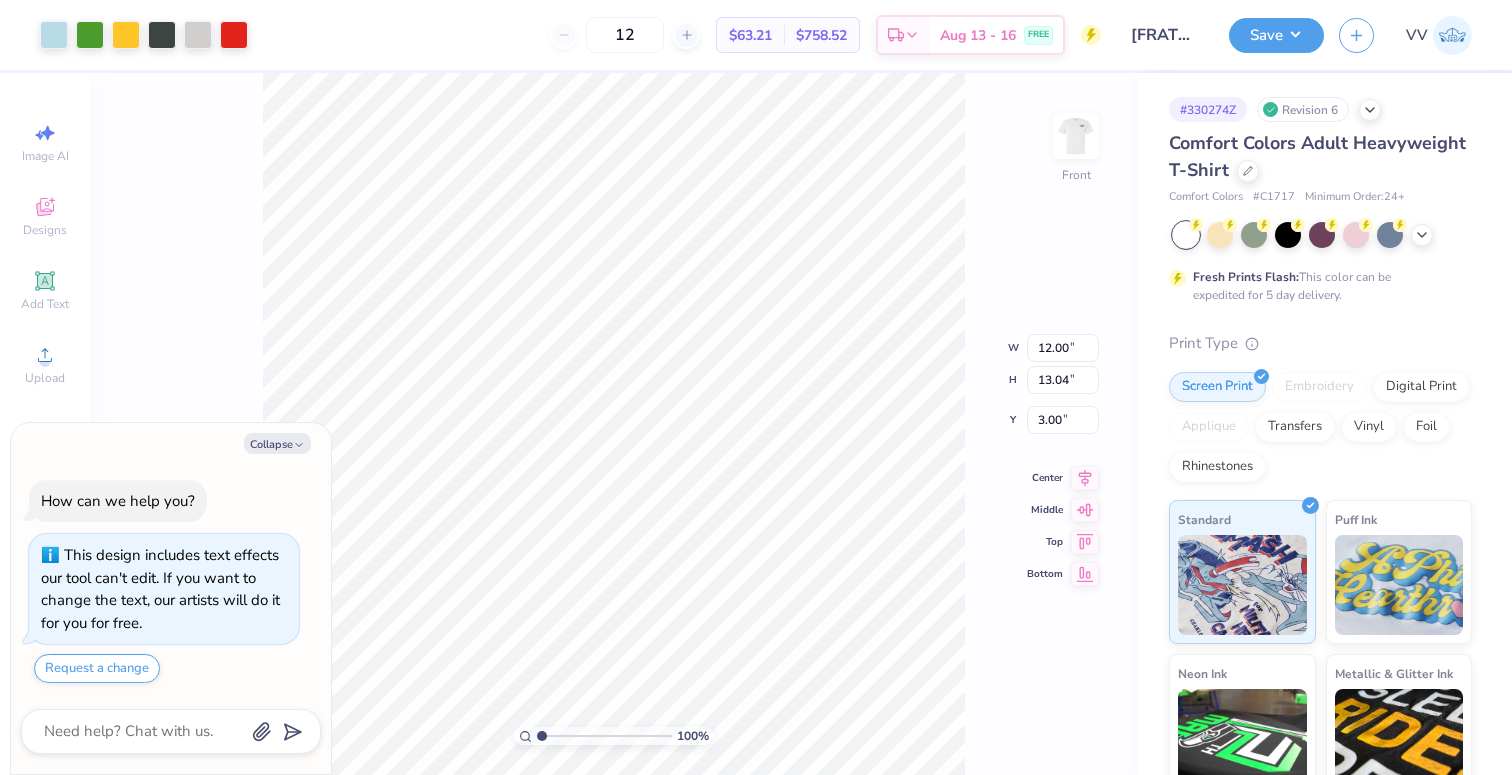 type on "1" 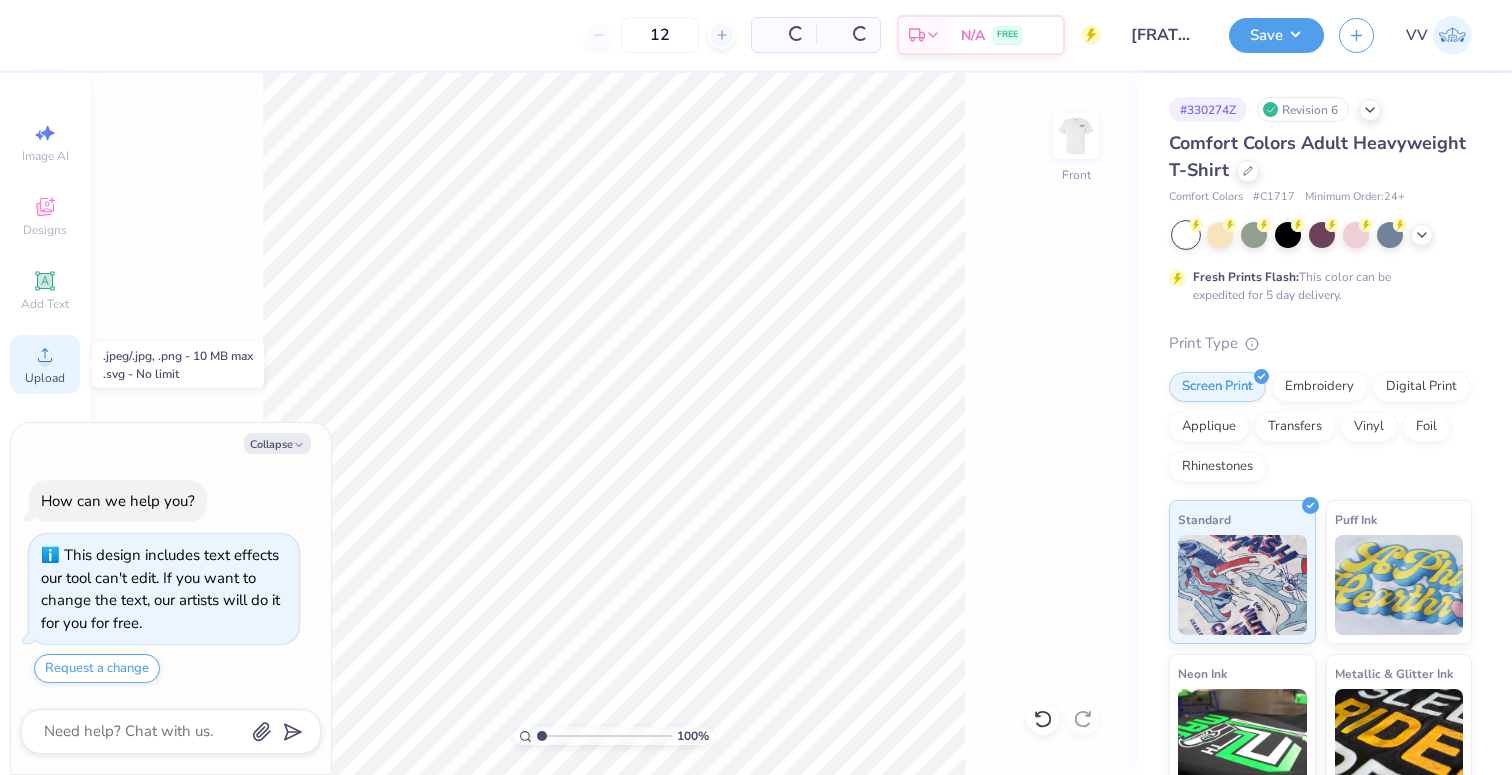 click on "Upload" at bounding box center (45, 364) 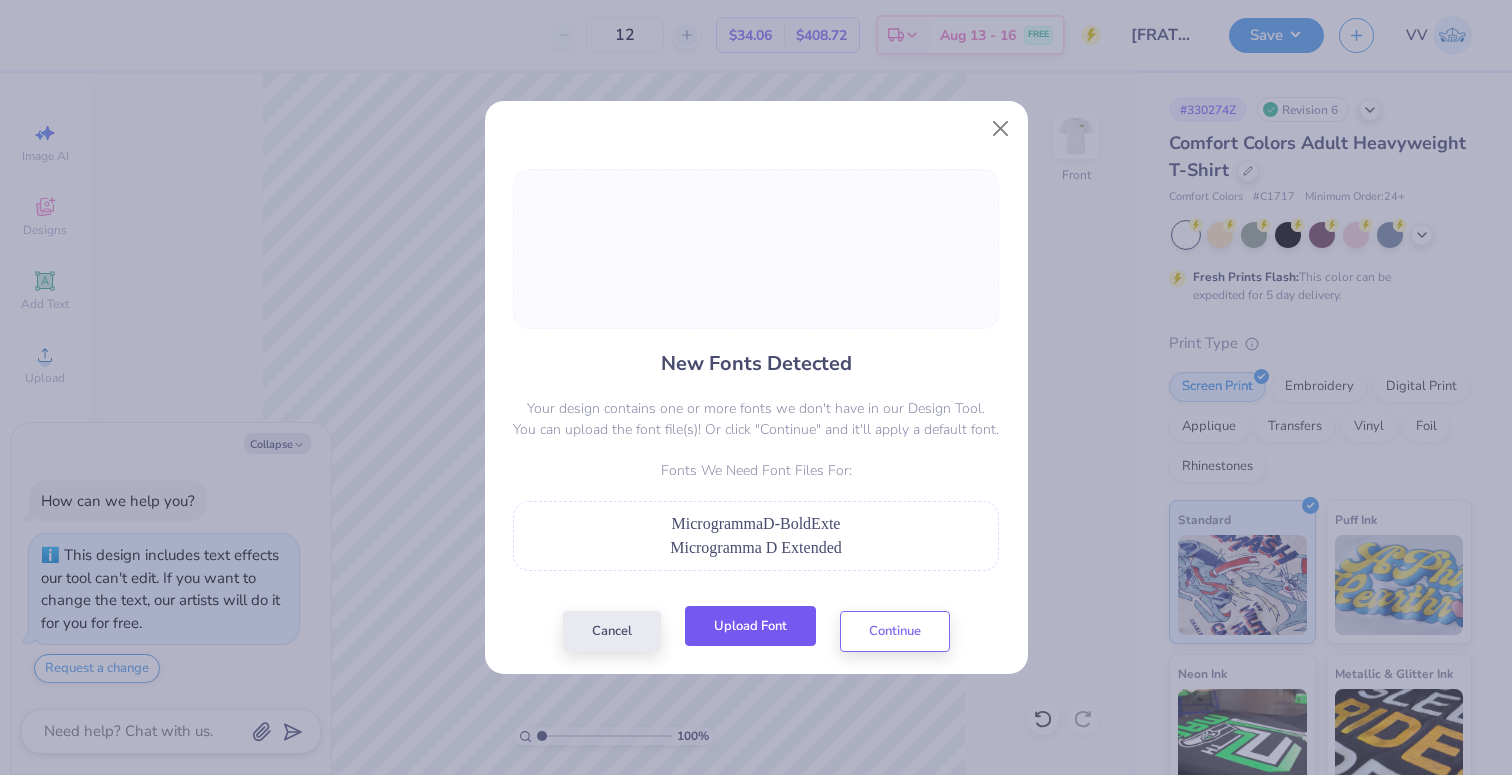 click on "Upload Font" at bounding box center (750, 626) 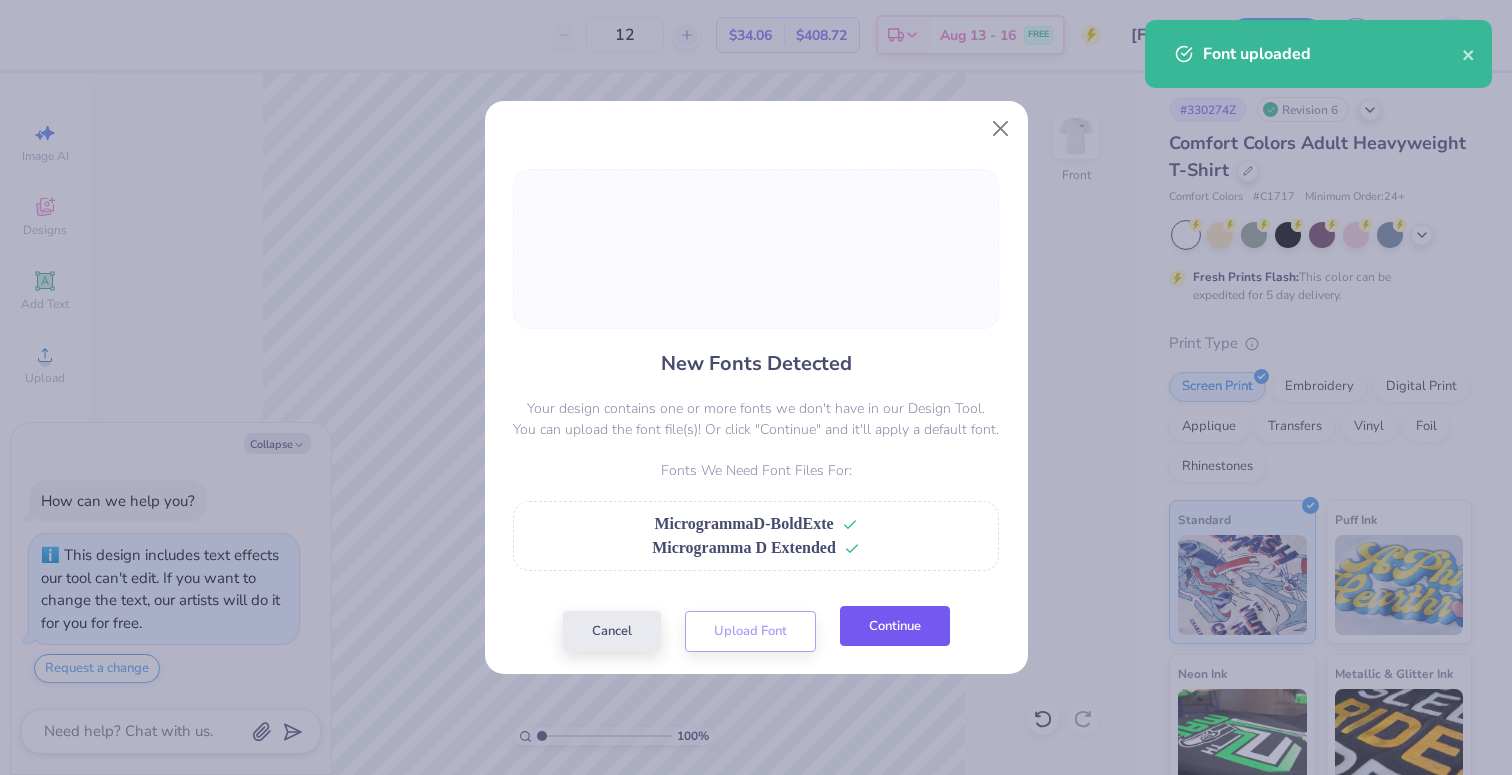 click on "Continue" at bounding box center [895, 626] 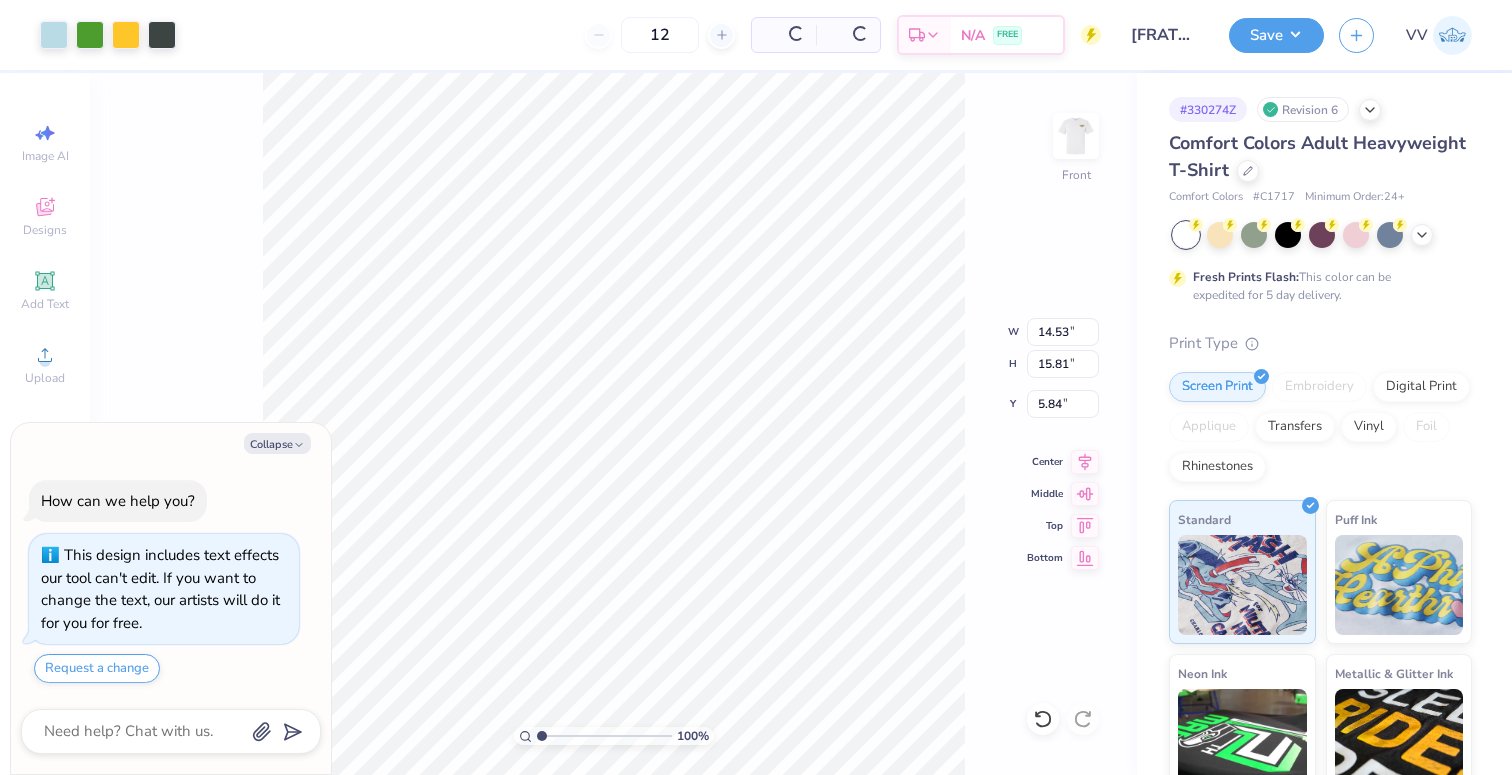 type on "x" 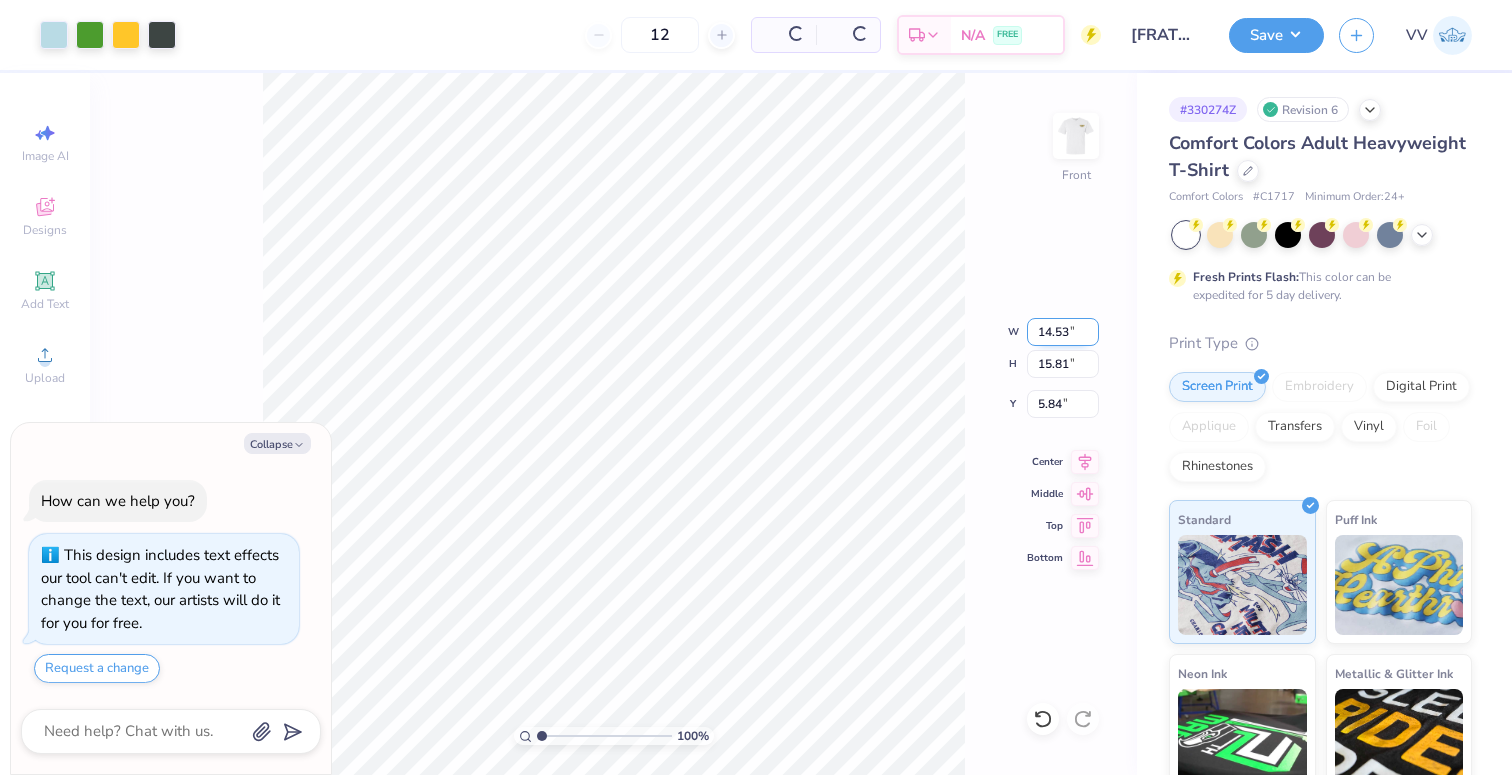 click on "14.53" at bounding box center [1063, 332] 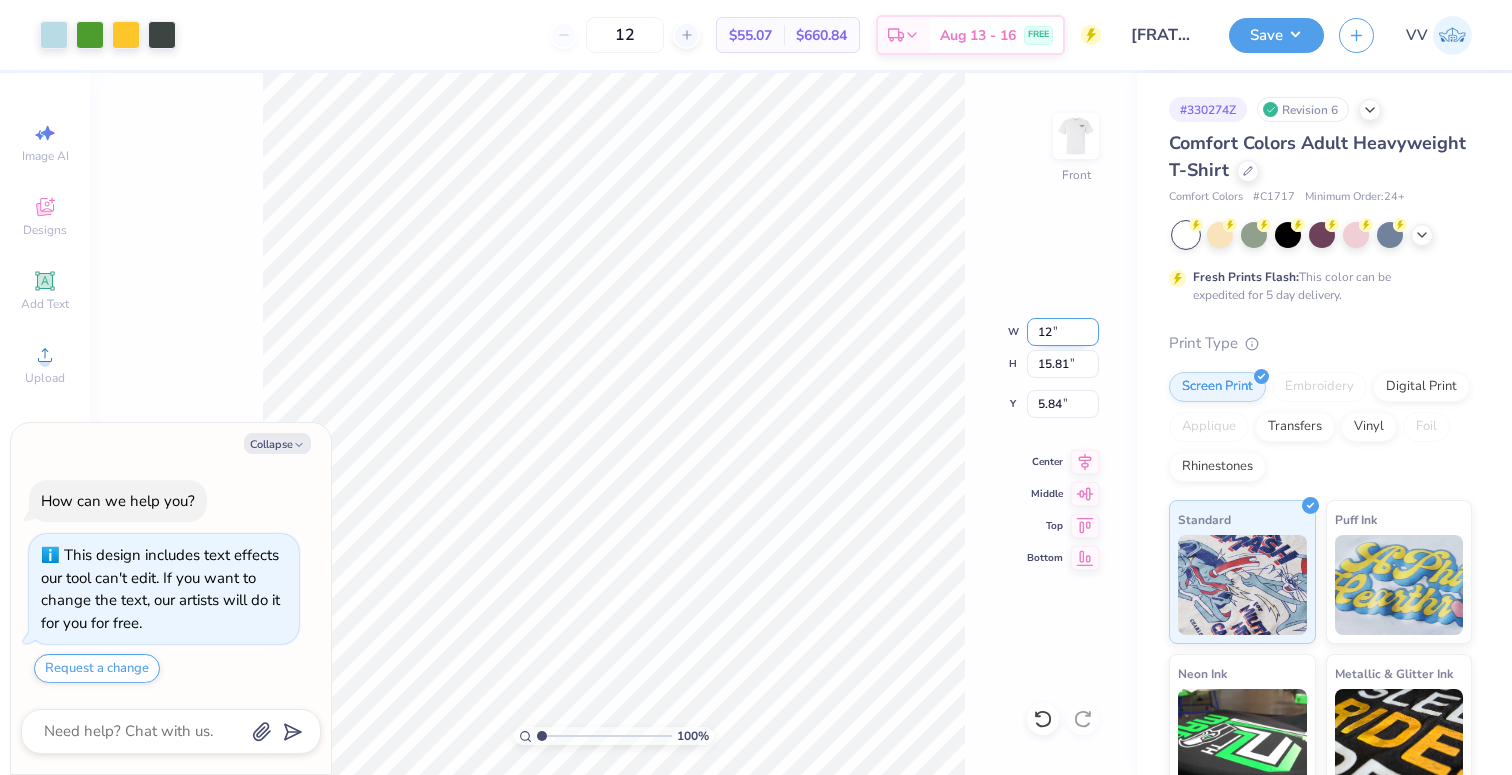 type on "12" 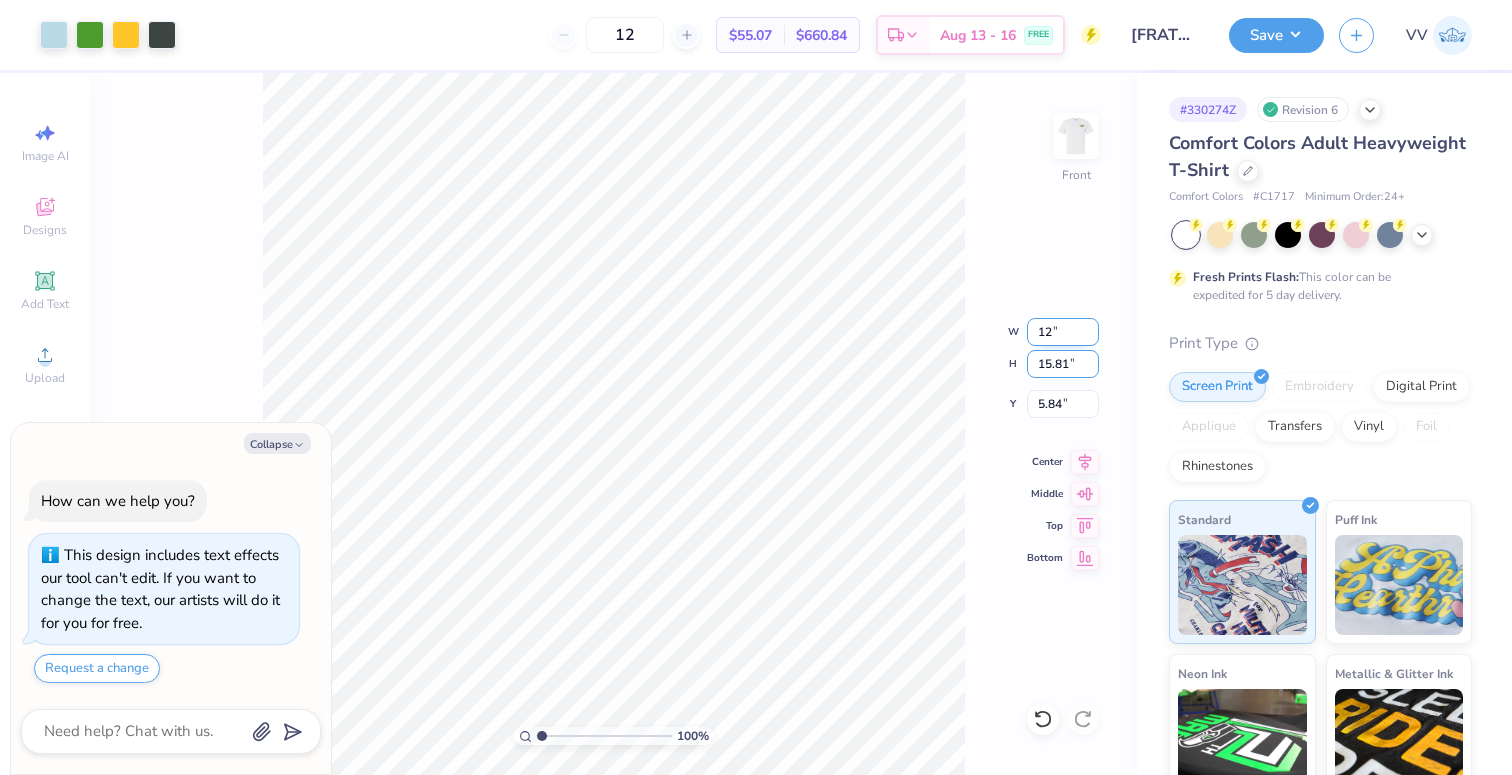 type on "x" 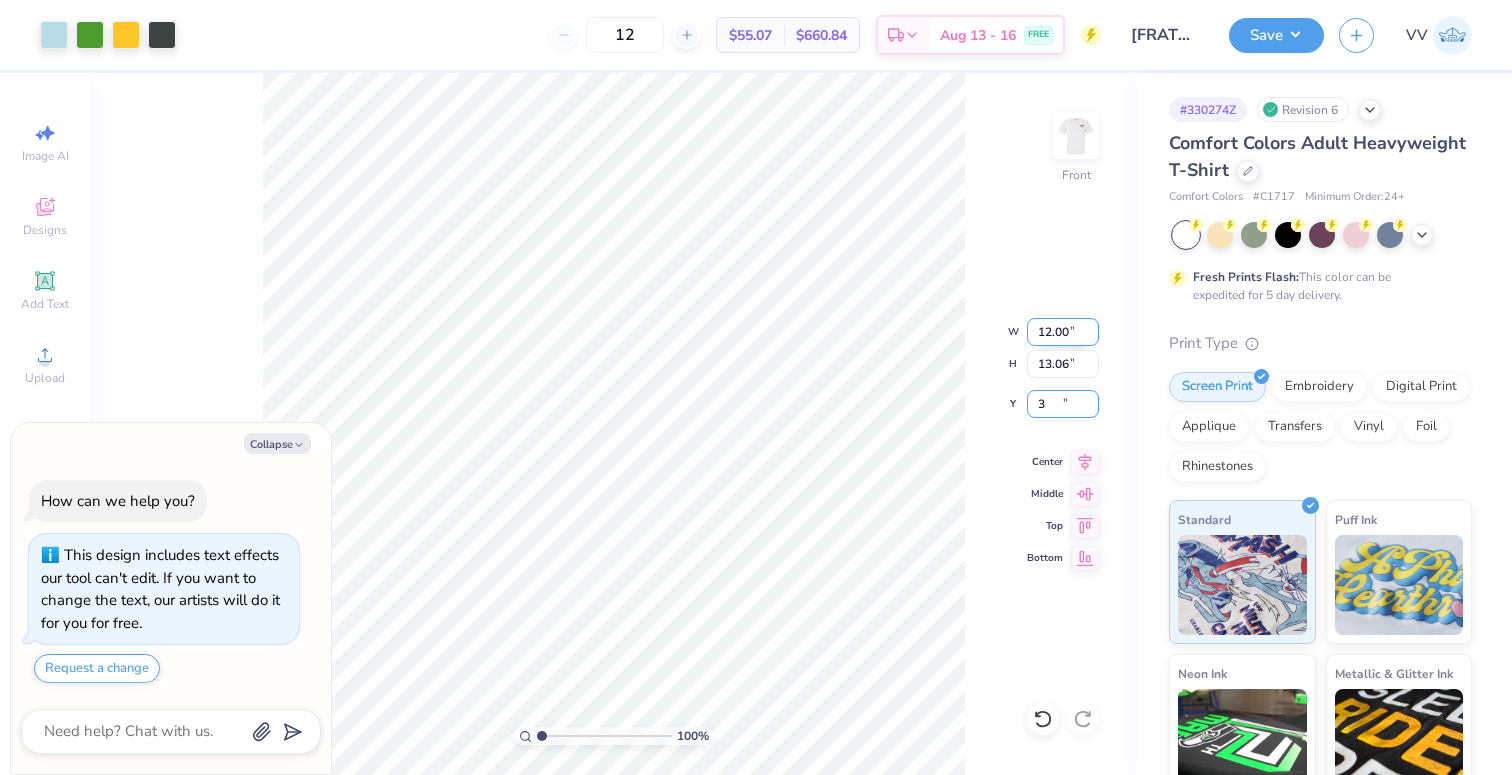 type on "3" 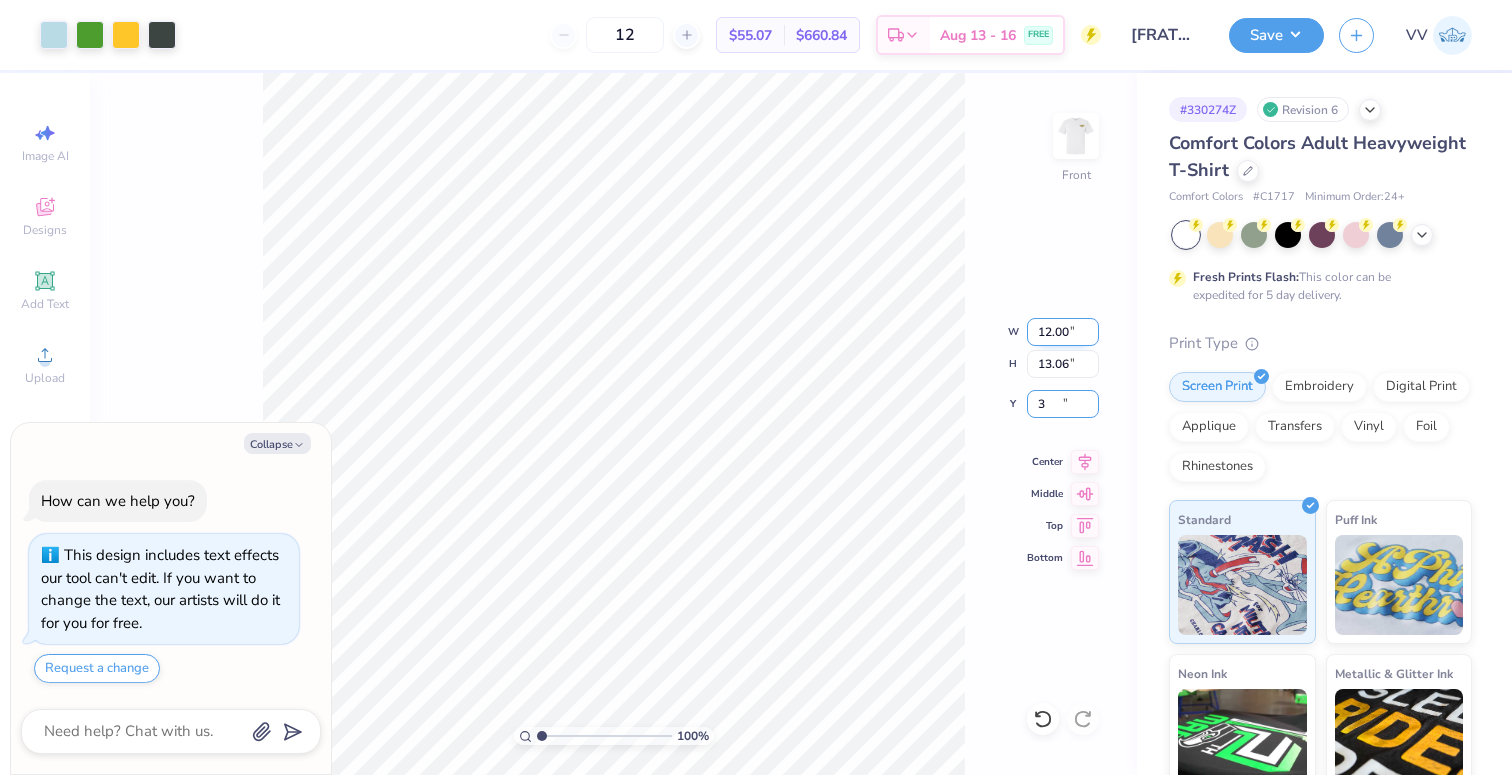 type on "x" 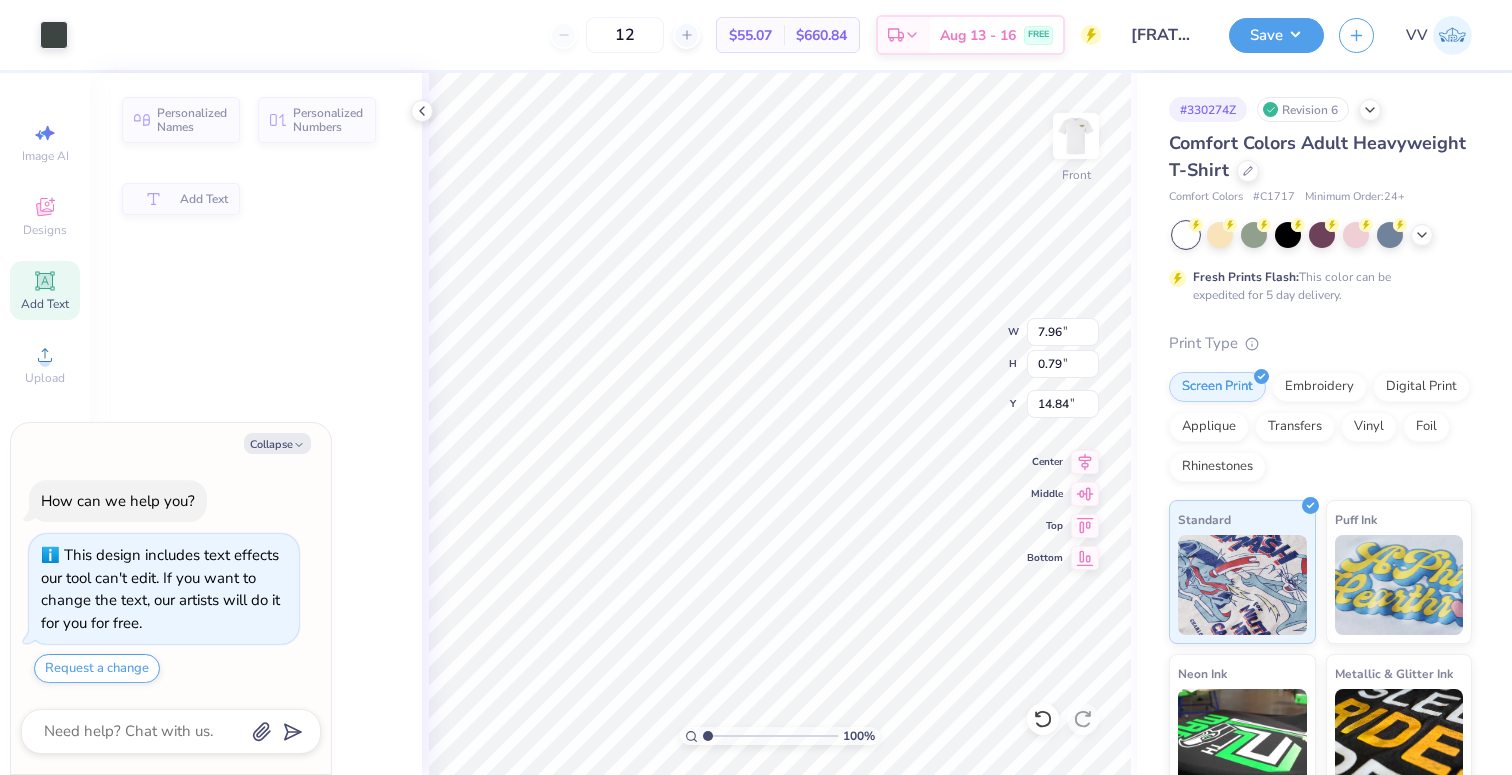 type on "x" 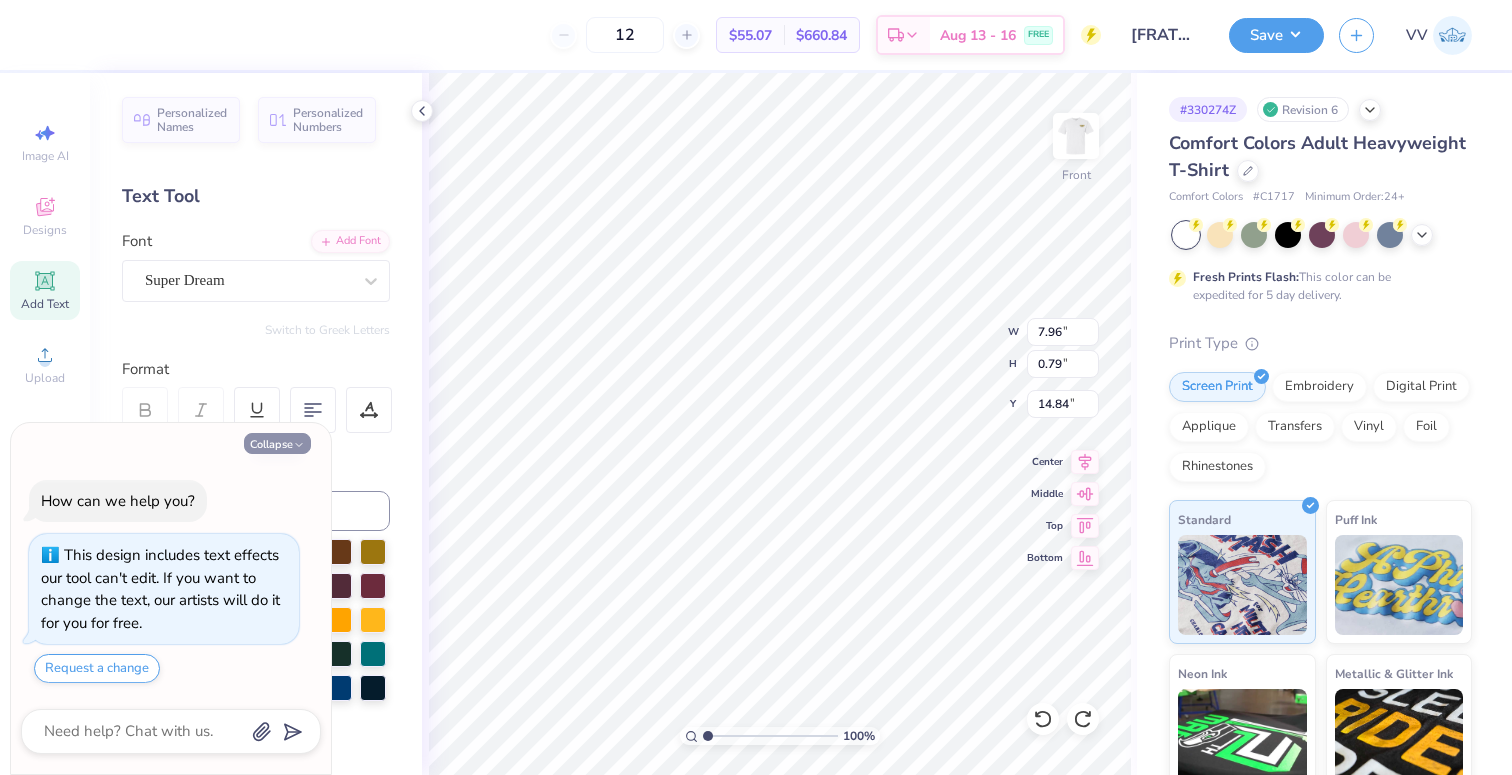 type on "x" 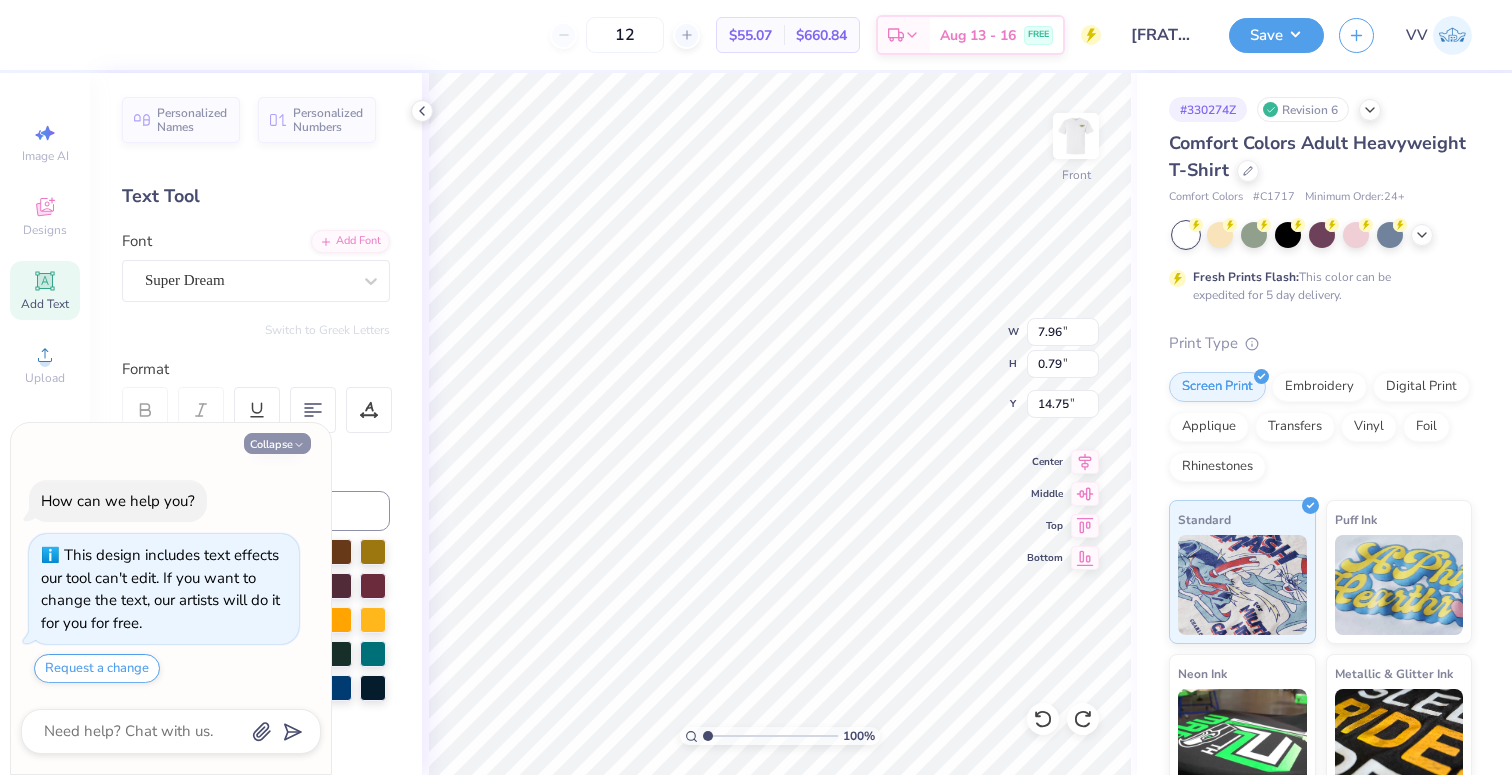 click on "Collapse" at bounding box center [277, 443] 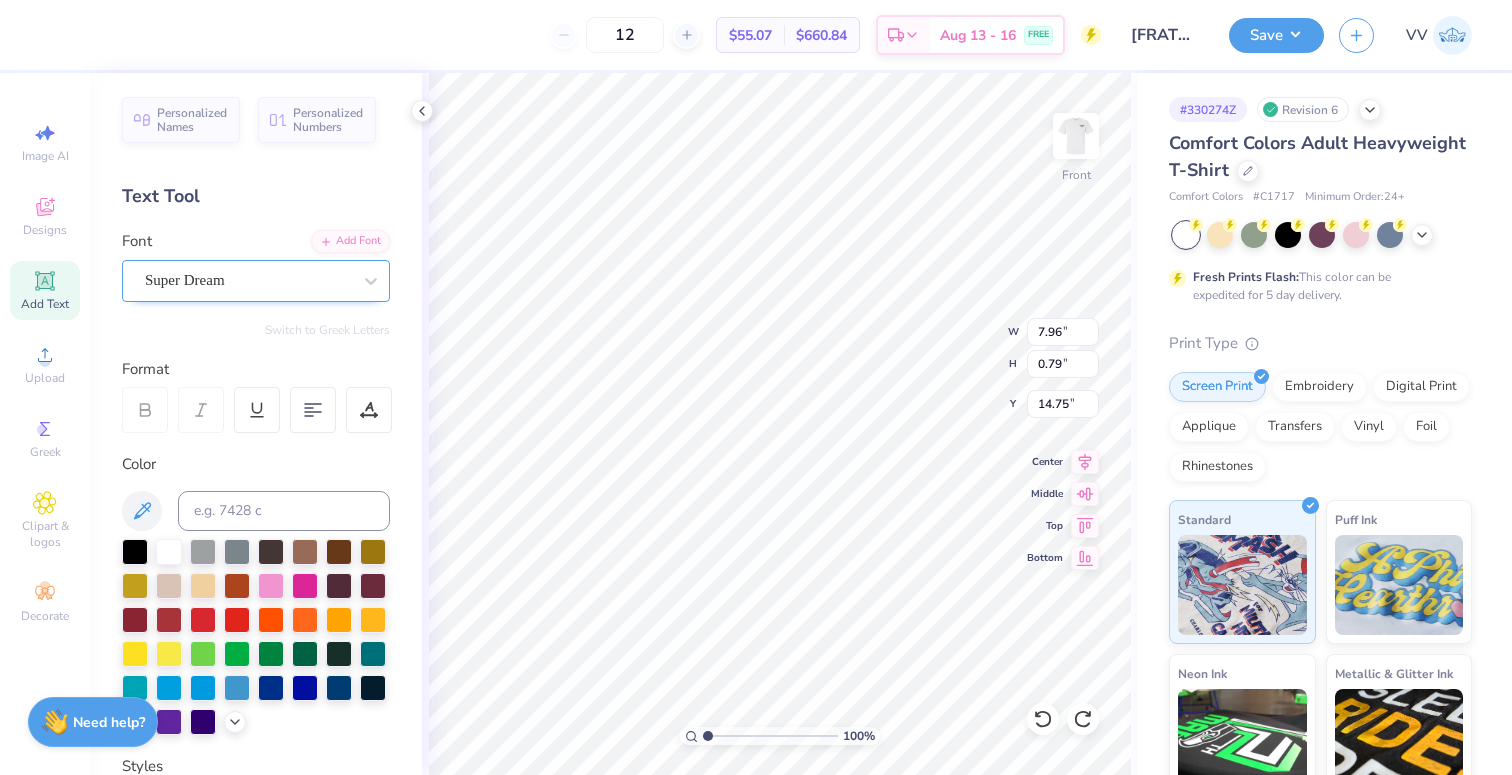 click on "Super Dream" at bounding box center [248, 280] 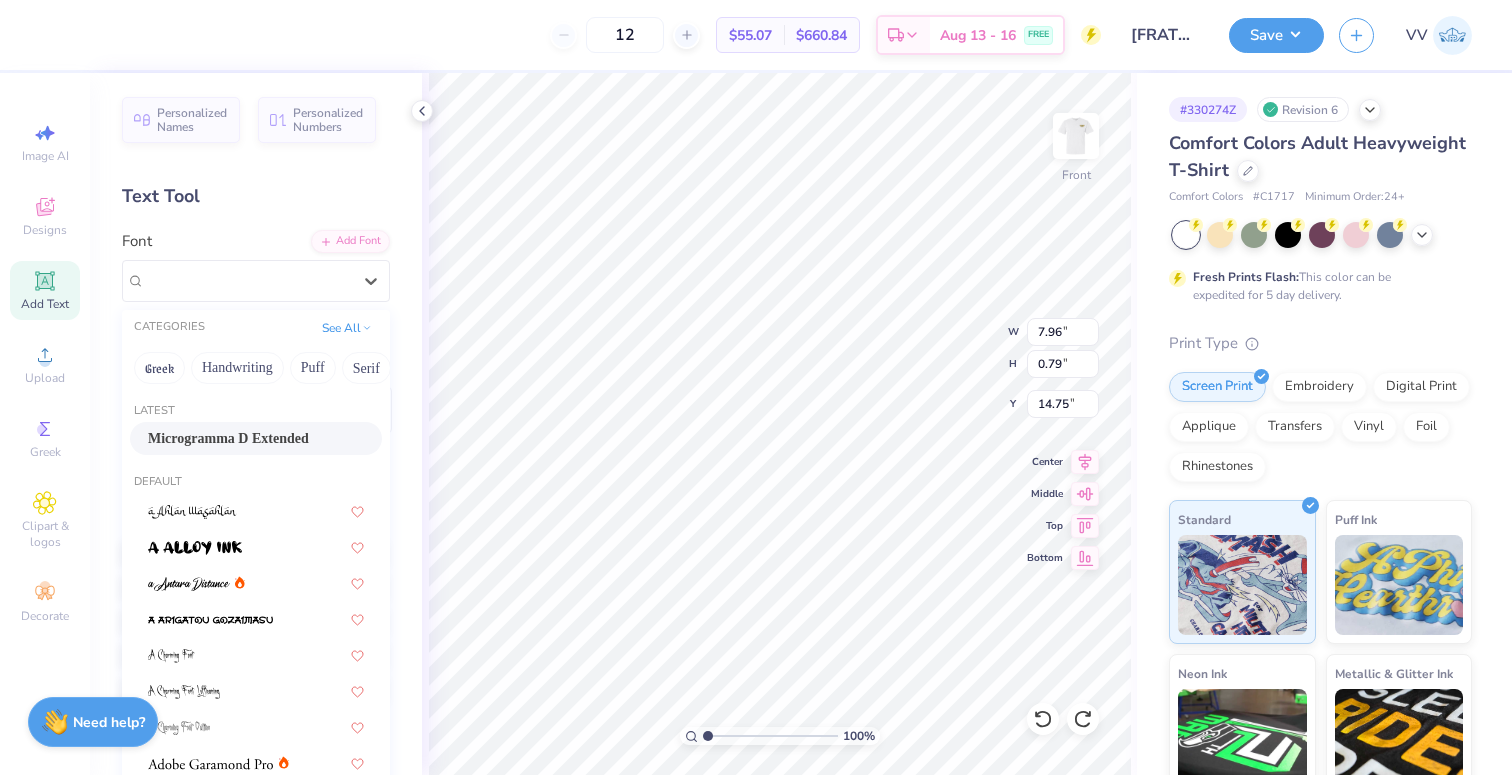 click on "Microgramma D Extended" at bounding box center (228, 438) 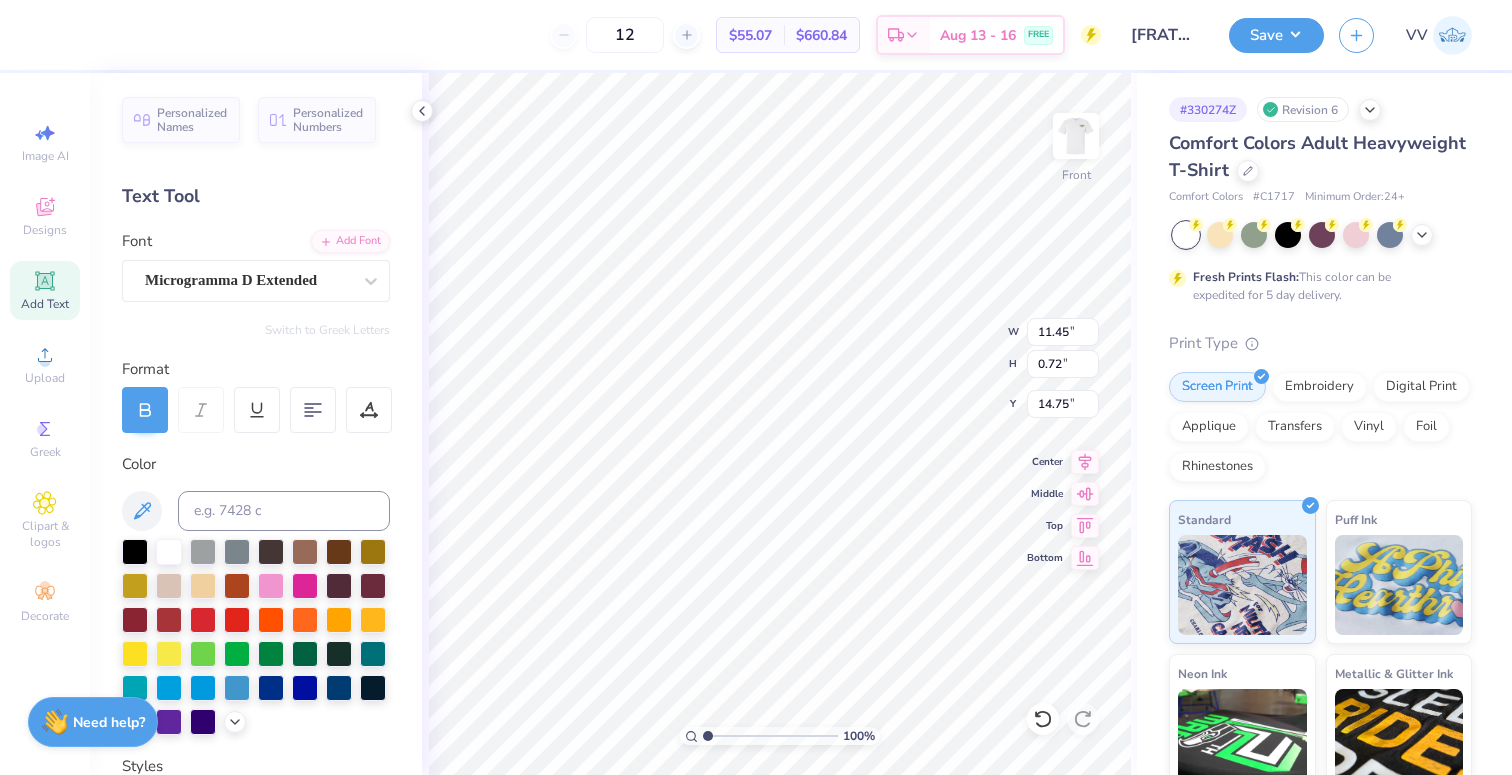 type on "11.45" 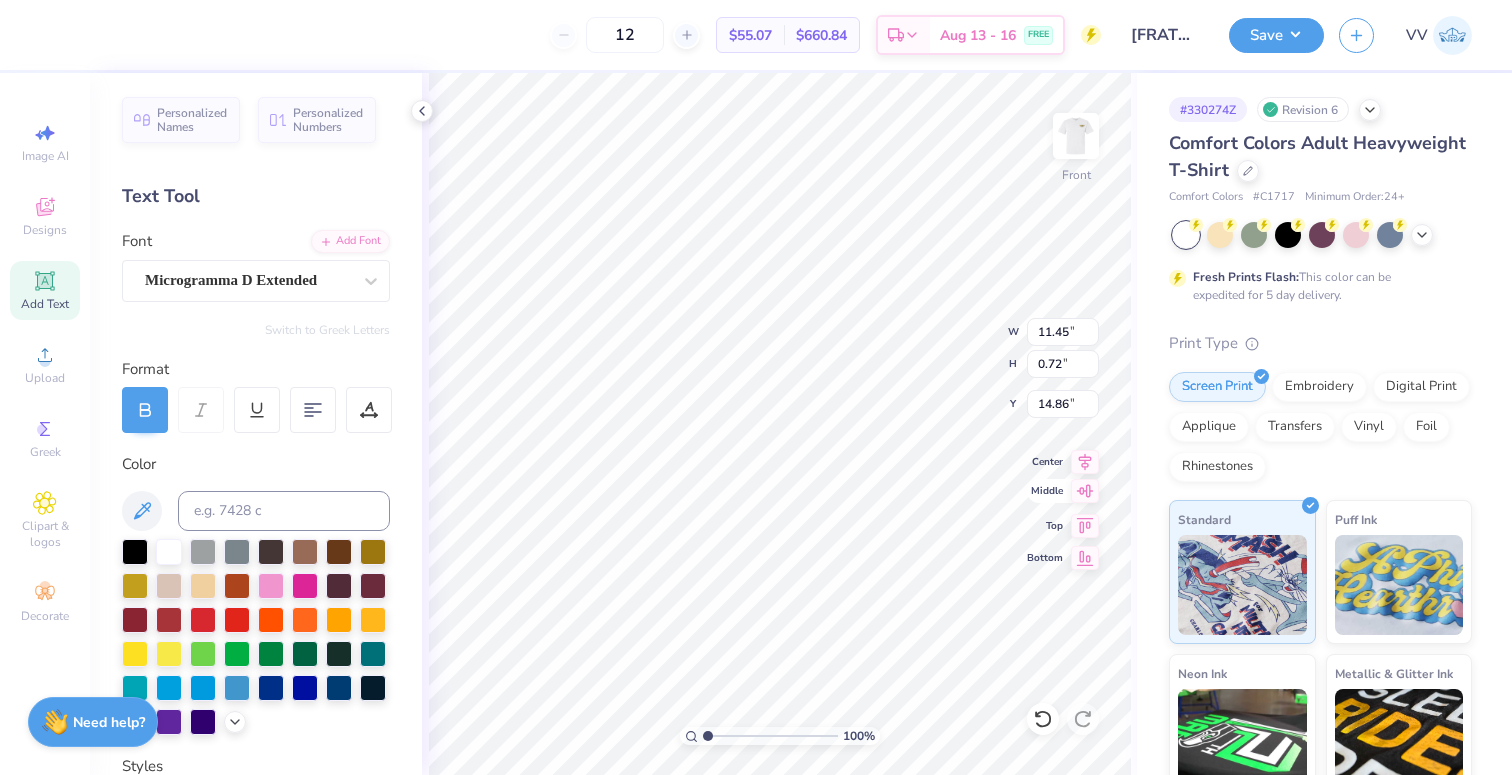 type on "14.91" 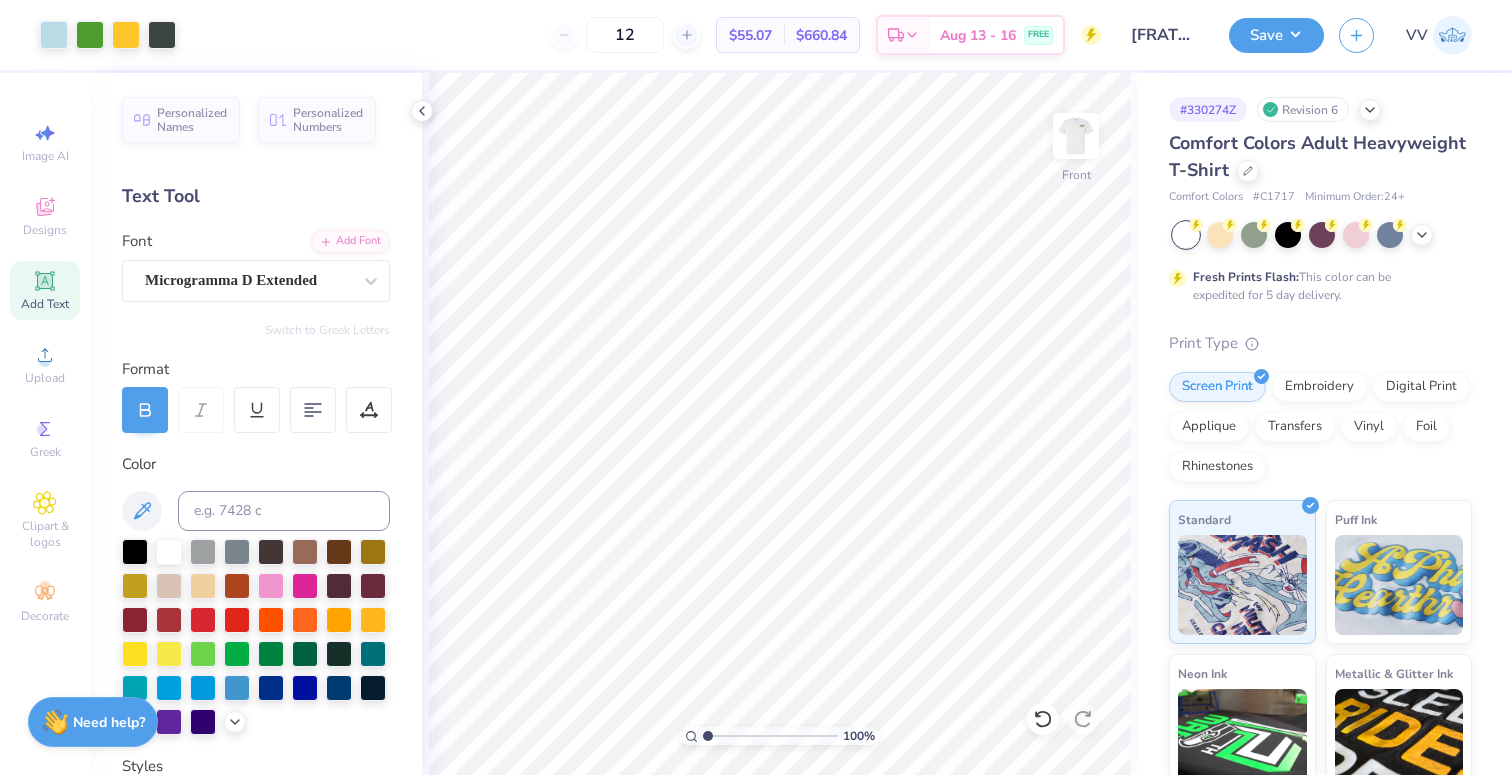 type on "1.99" 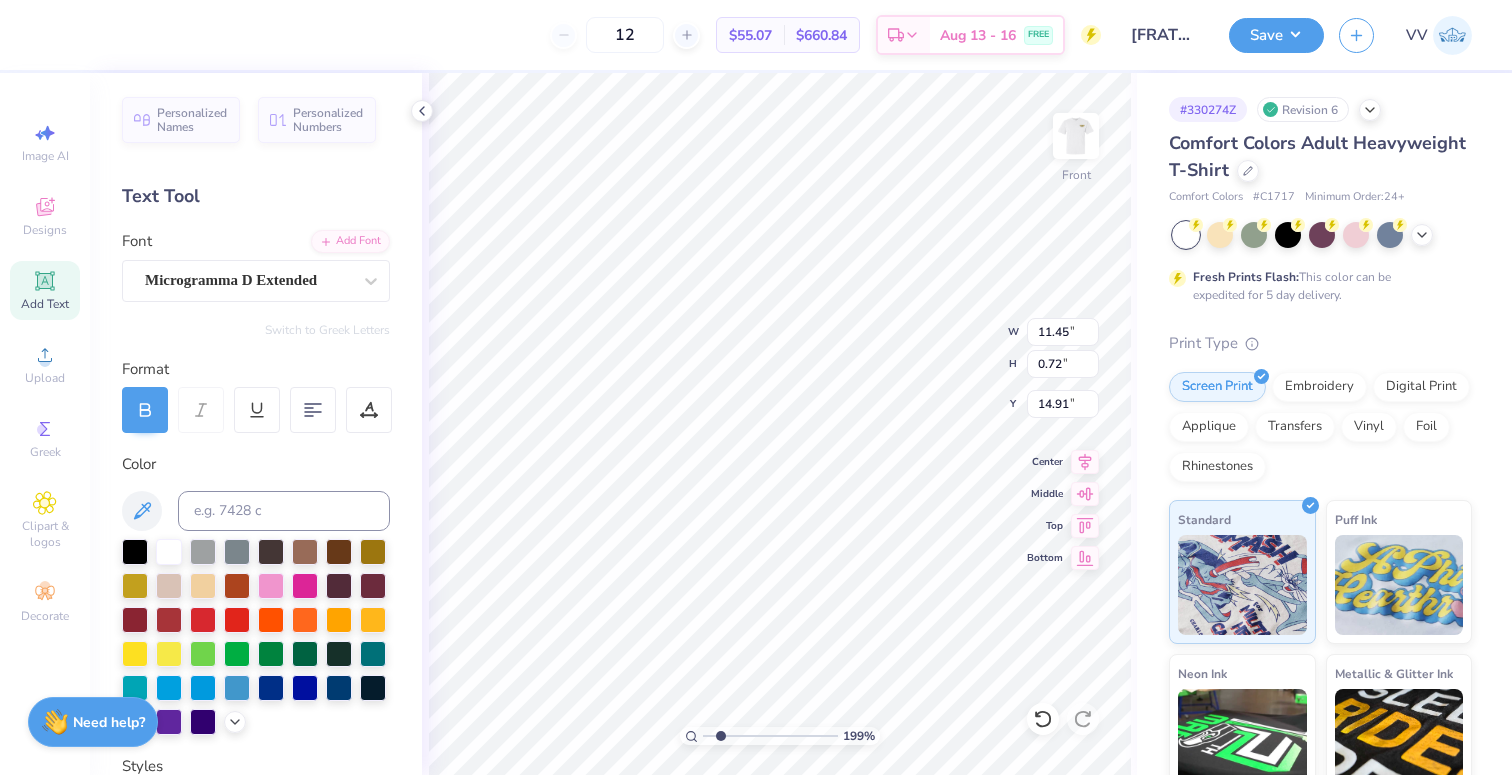type on "14.76" 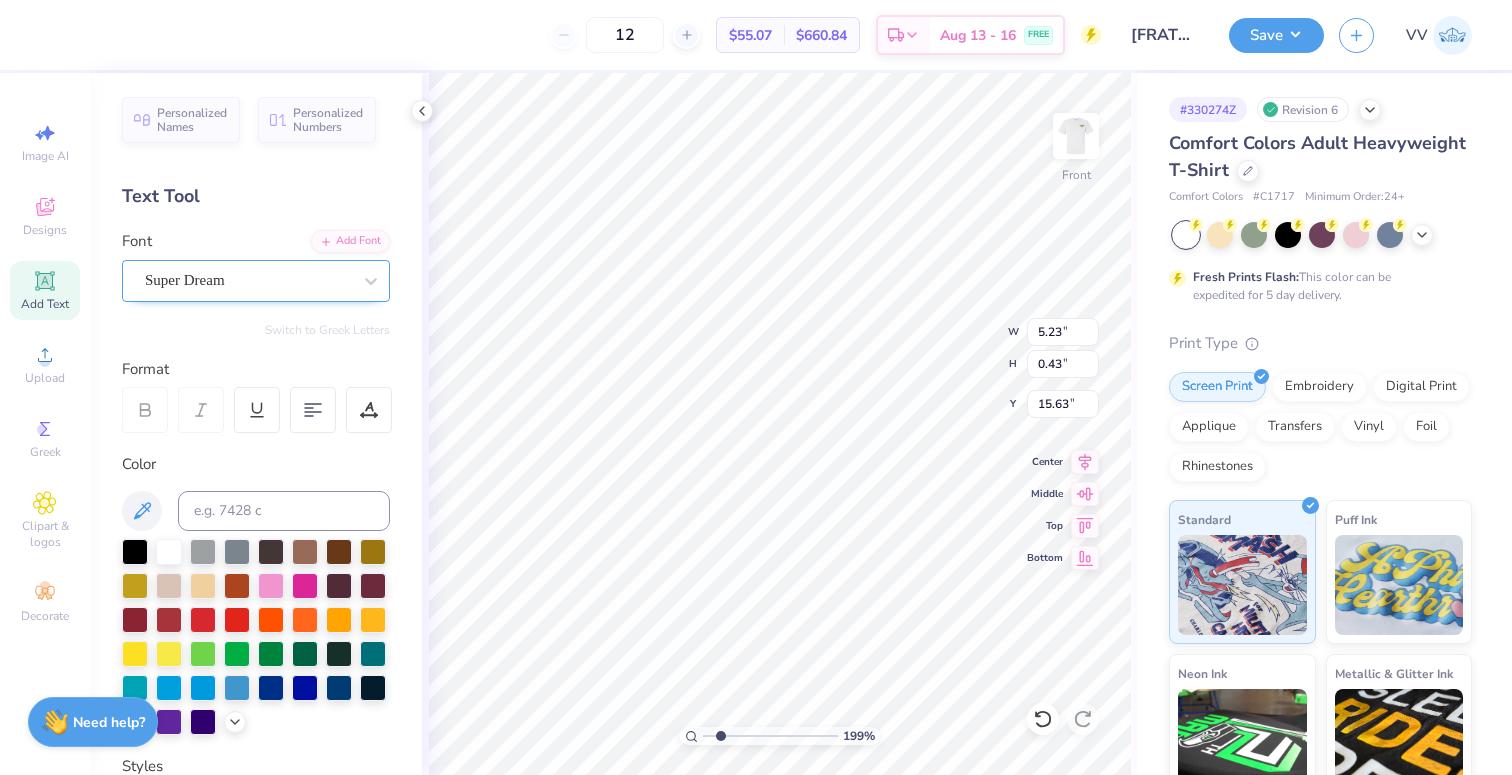 click on "Super Dream" at bounding box center (256, 281) 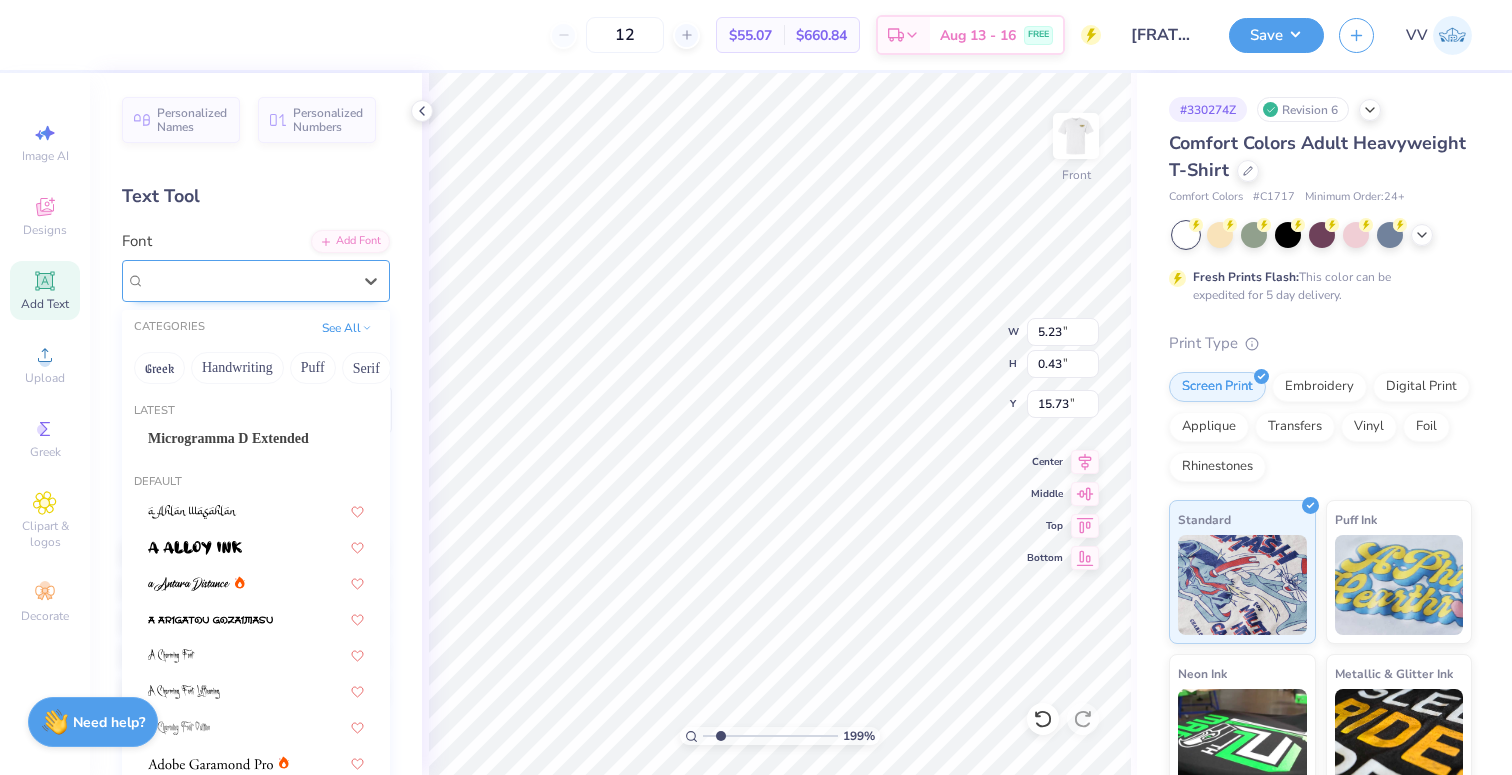 type on "15.73" 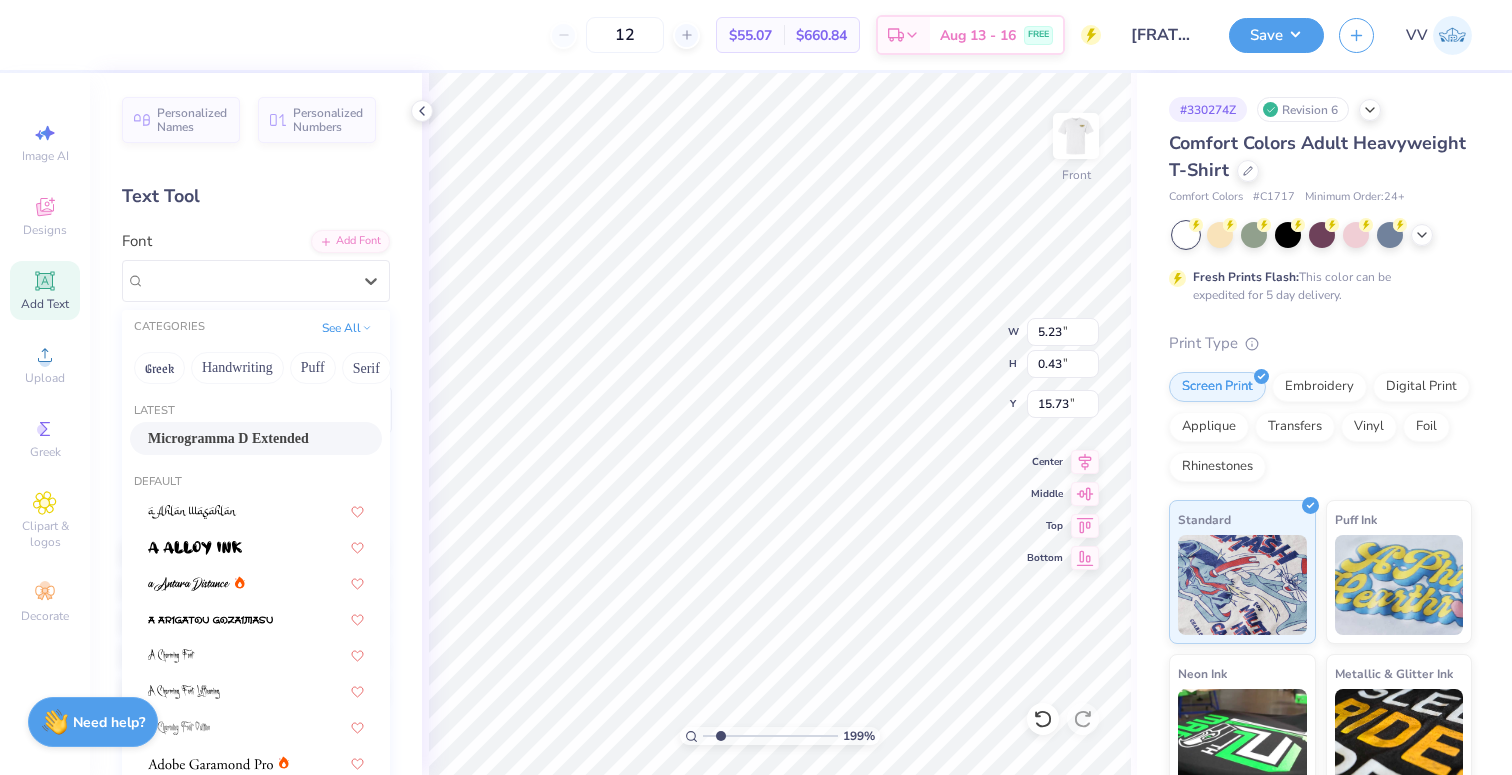 click on "Microgramma D Extended" at bounding box center [228, 438] 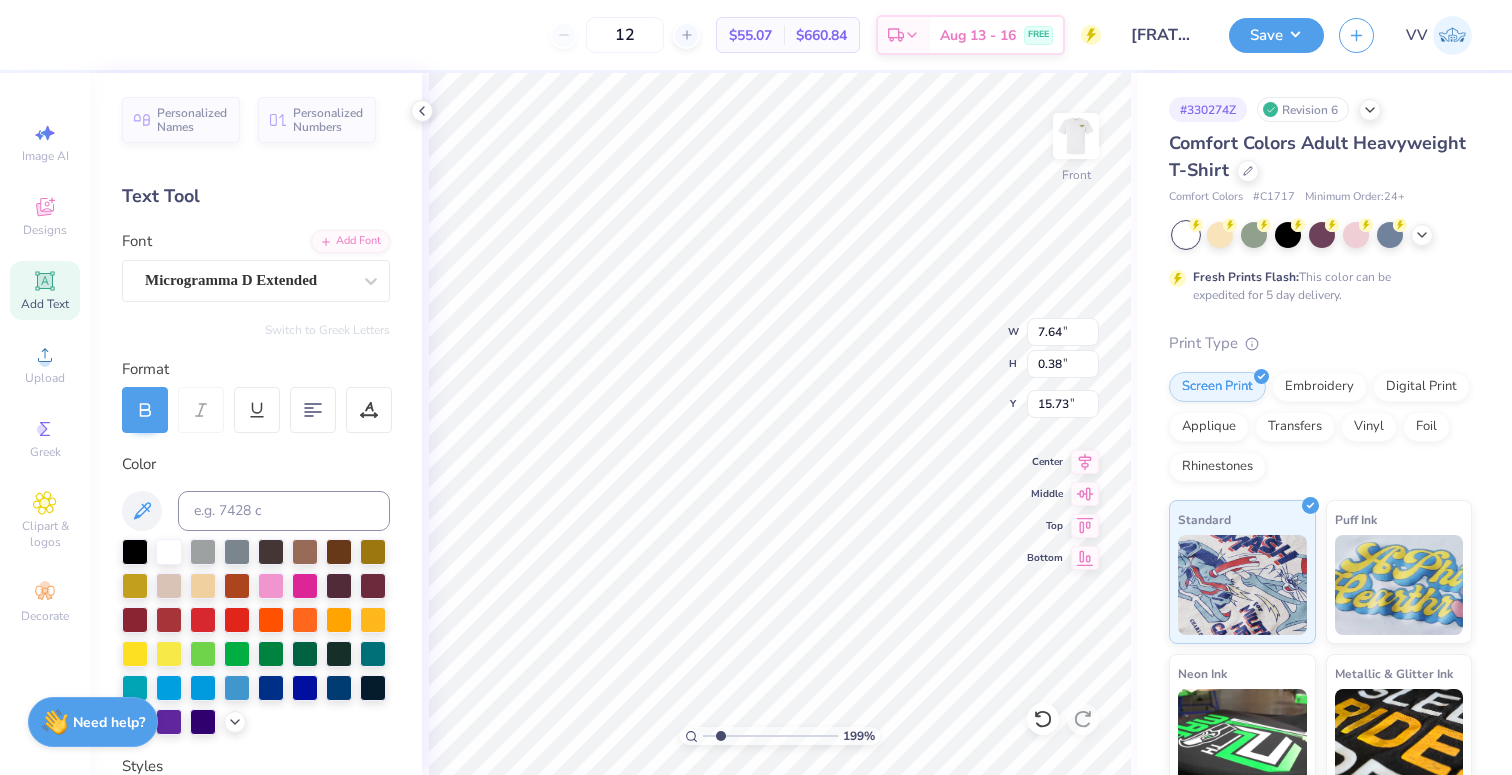 type on "7.64" 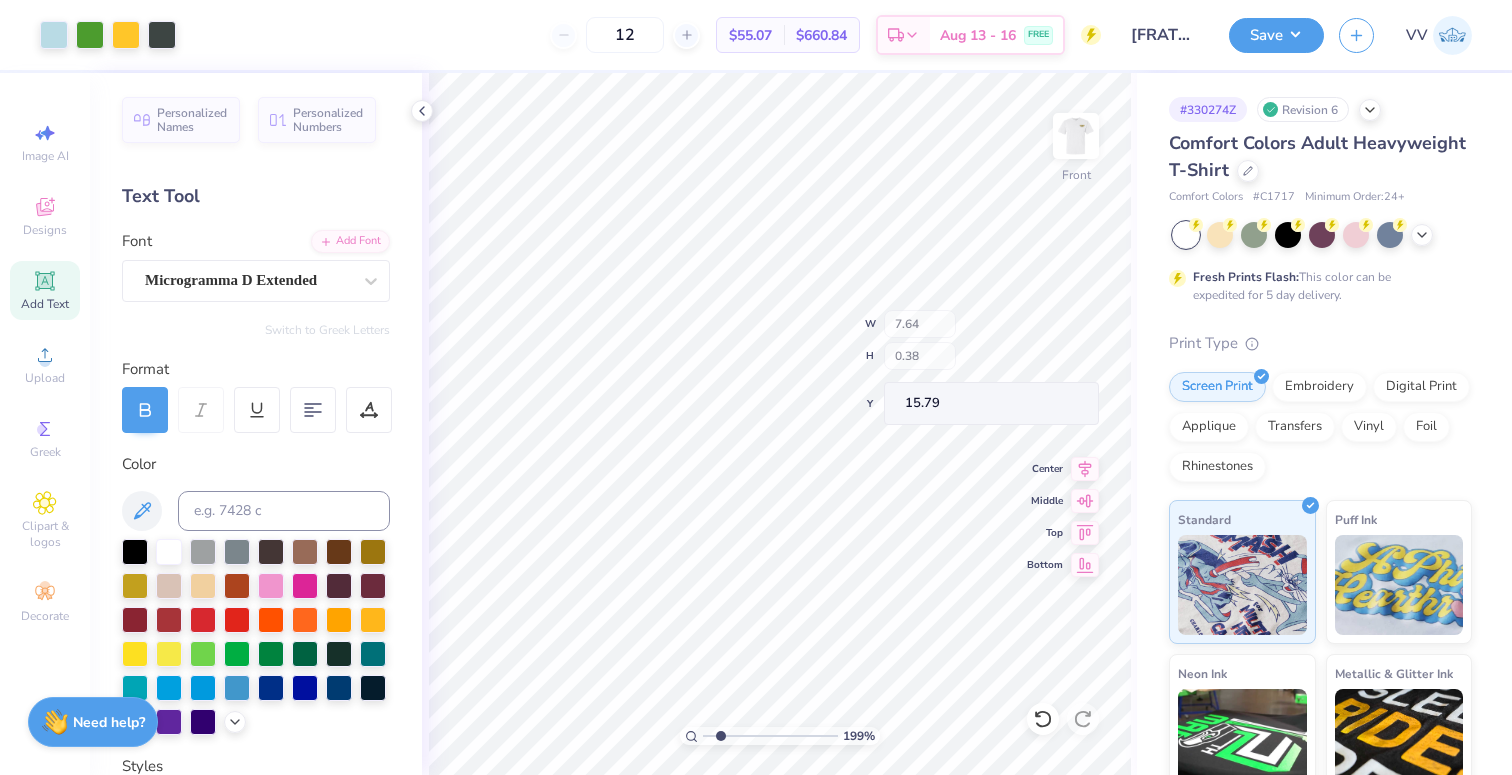 type on "15.62" 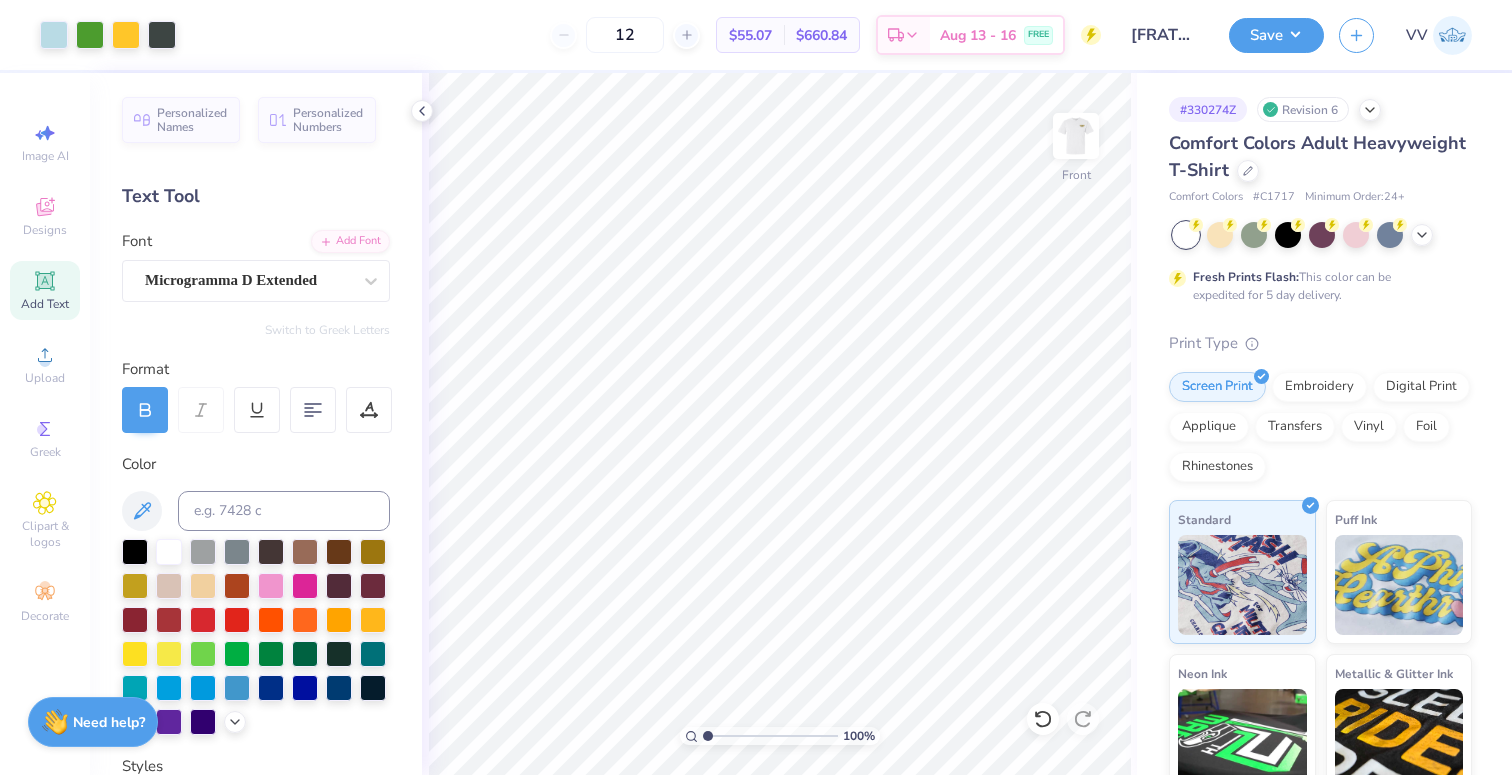 type on "1" 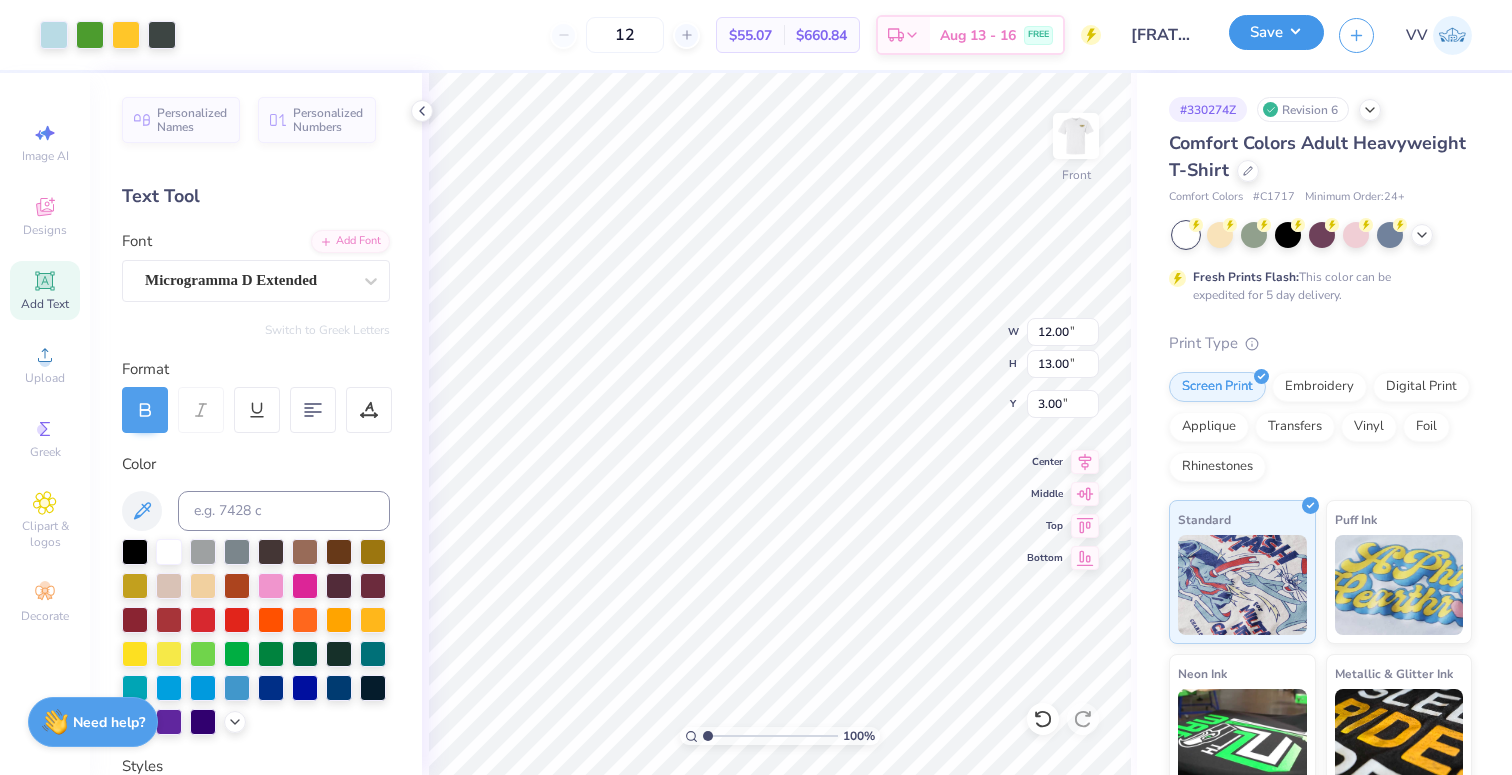 click on "Save" at bounding box center [1276, 32] 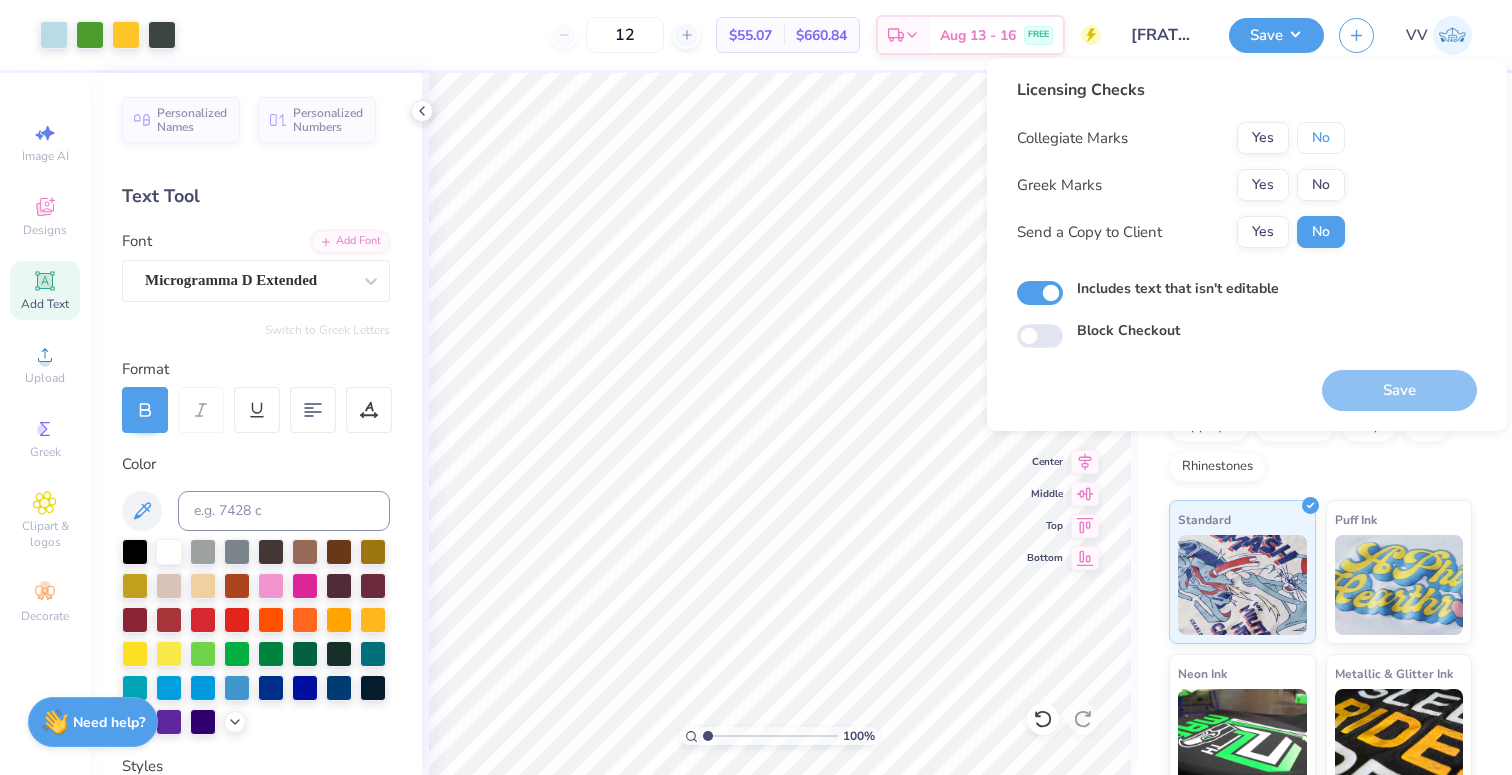 drag, startPoint x: 1319, startPoint y: 143, endPoint x: 1323, endPoint y: 154, distance: 11.7046995 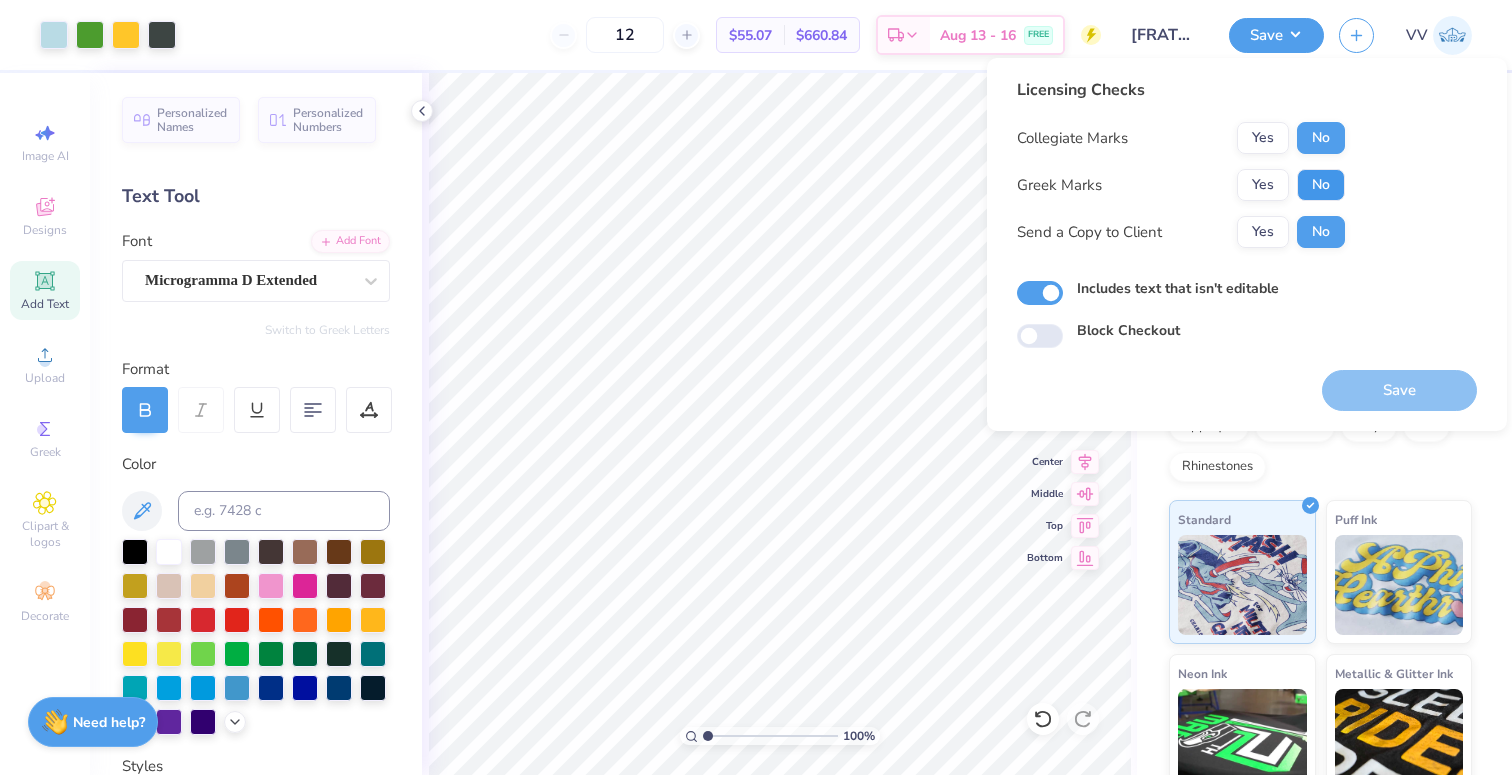 click on "No" at bounding box center [1321, 185] 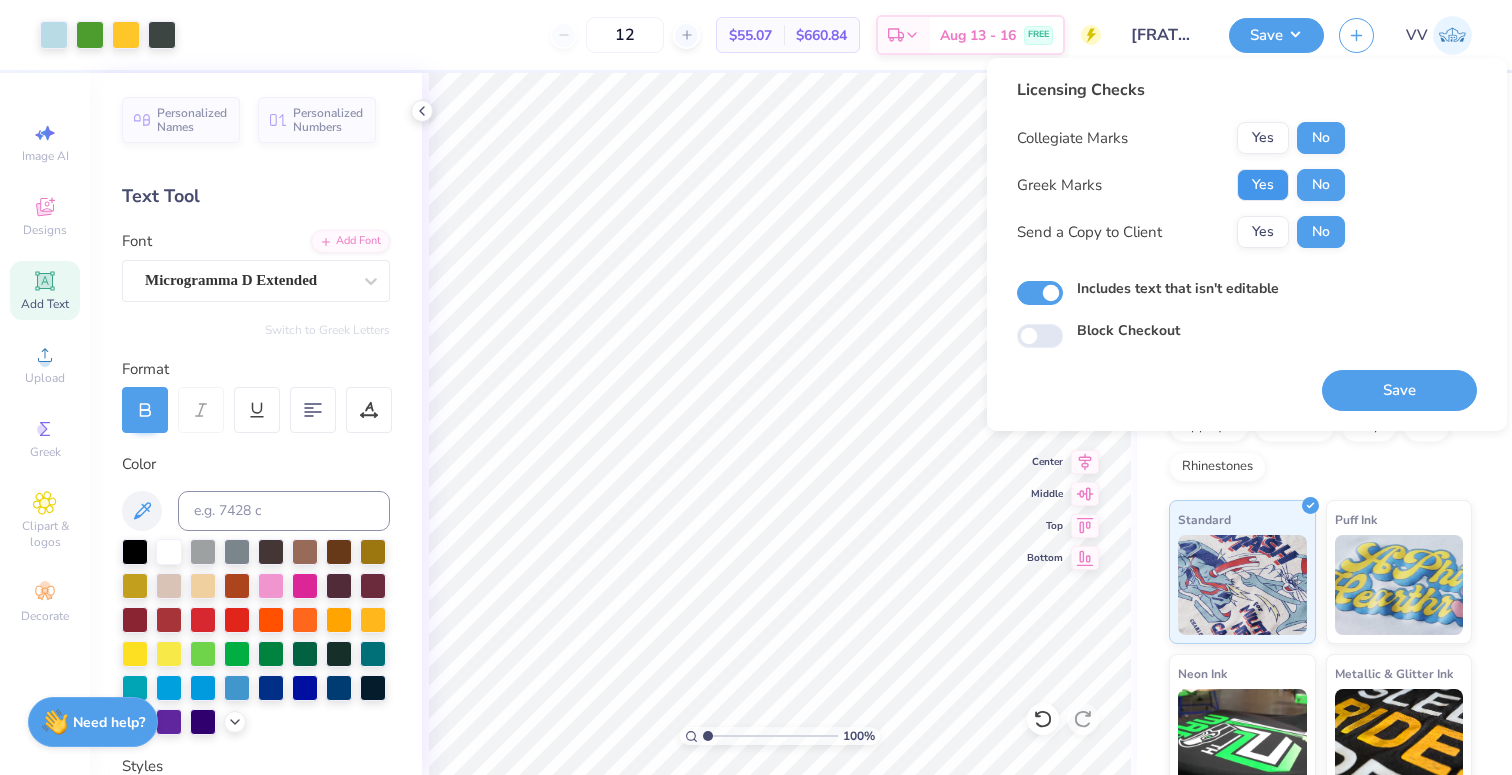 click on "Yes" at bounding box center [1263, 185] 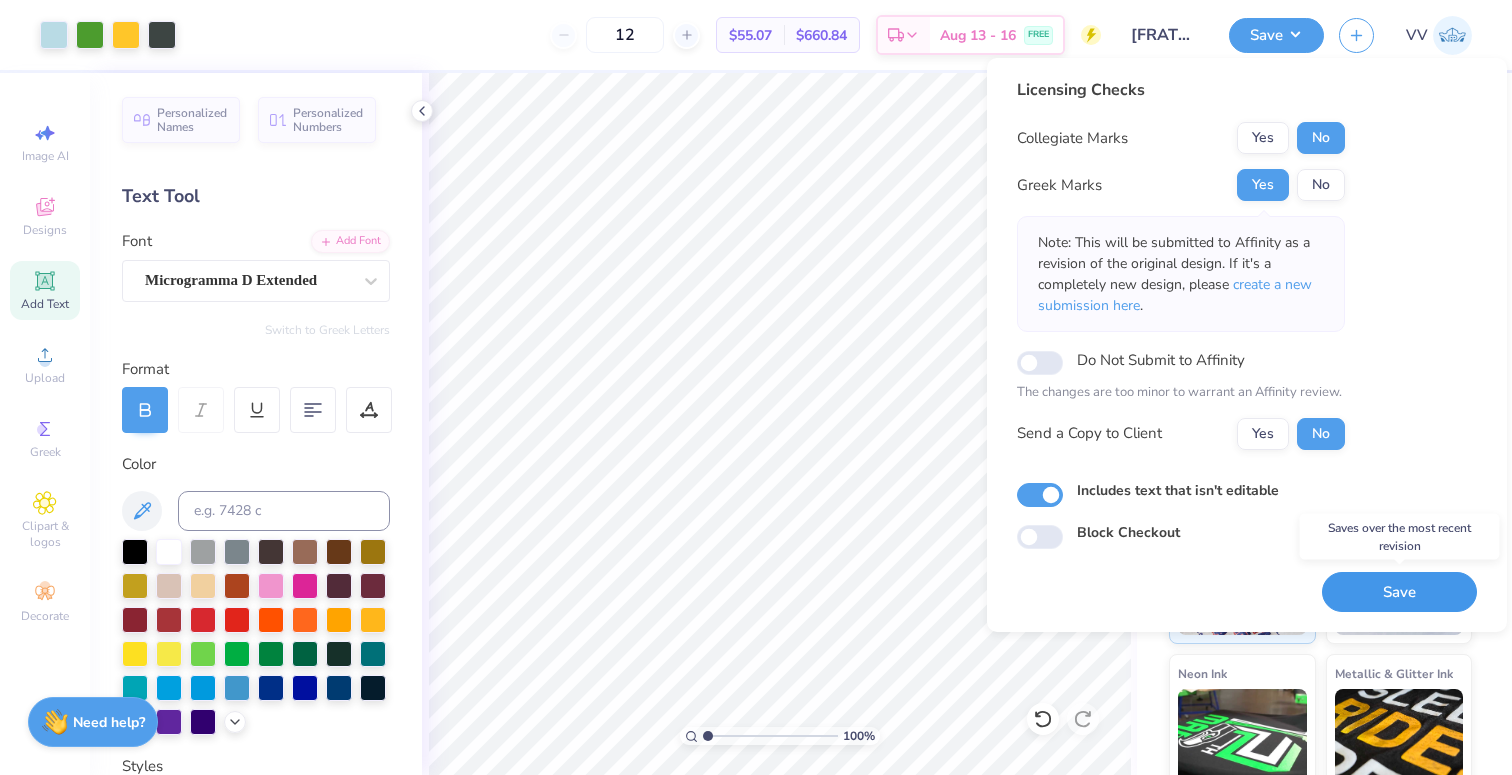 click on "Save" at bounding box center (1399, 592) 